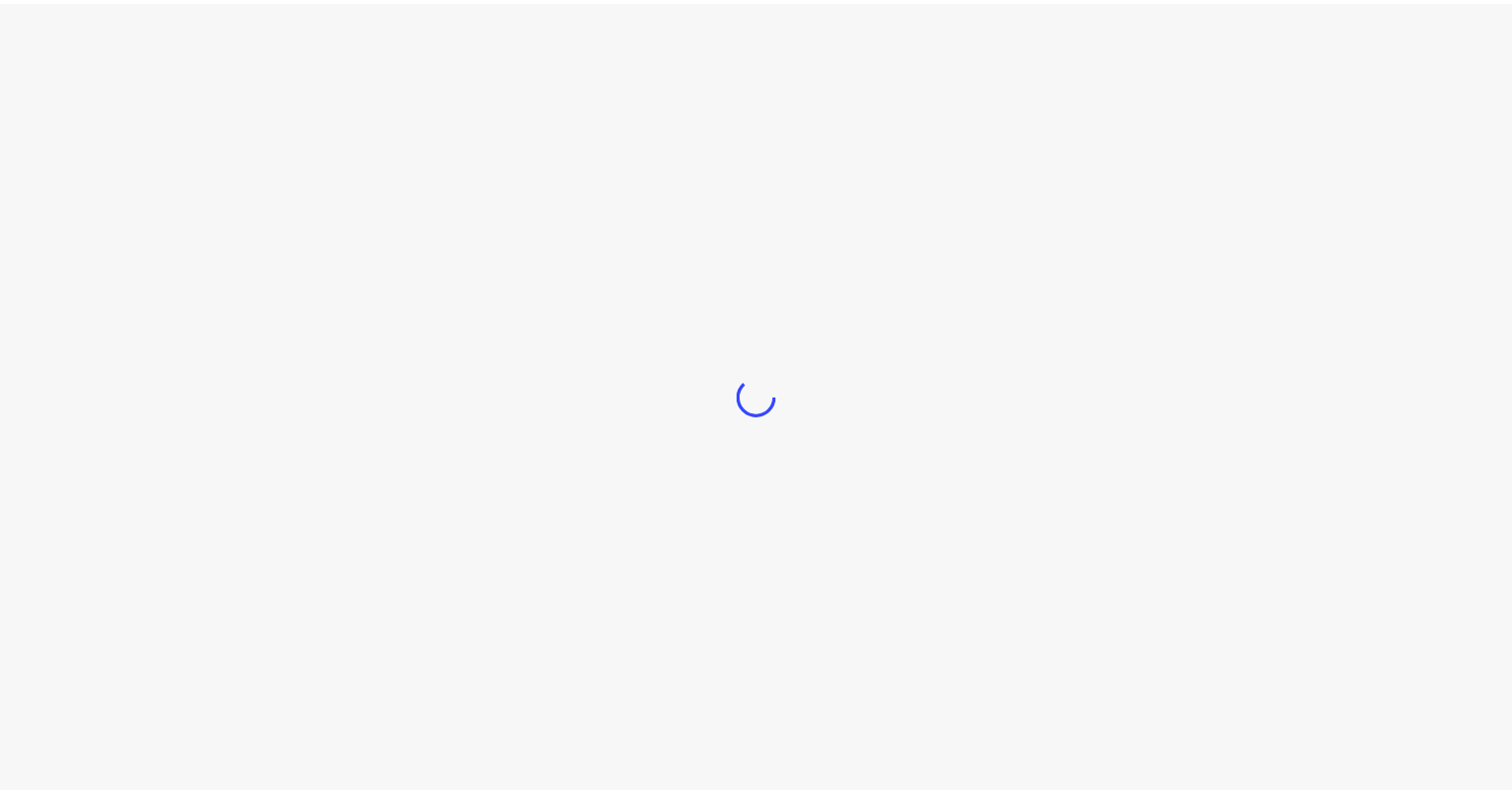 scroll, scrollTop: 0, scrollLeft: 0, axis: both 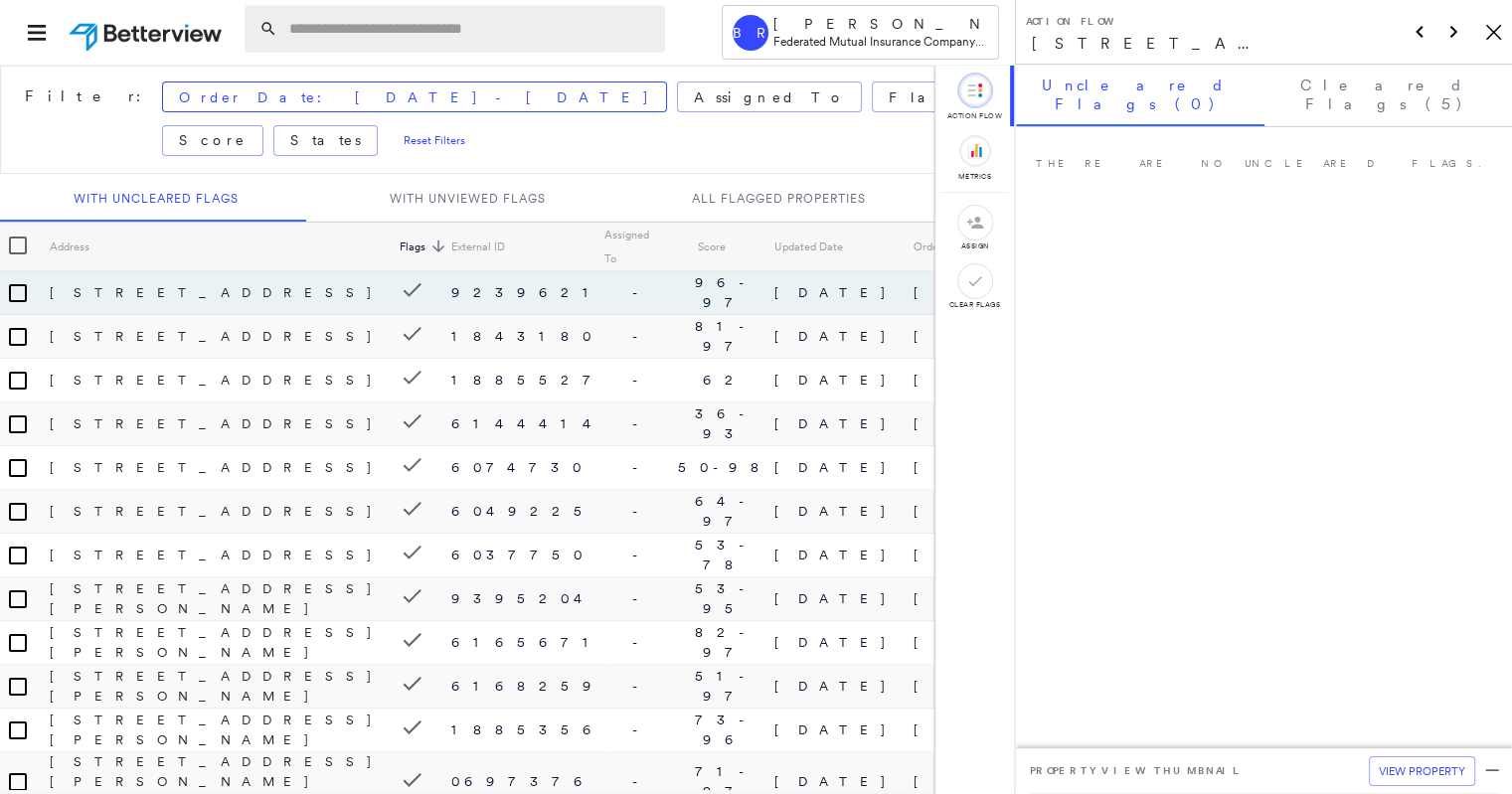 click at bounding box center [471, 29] 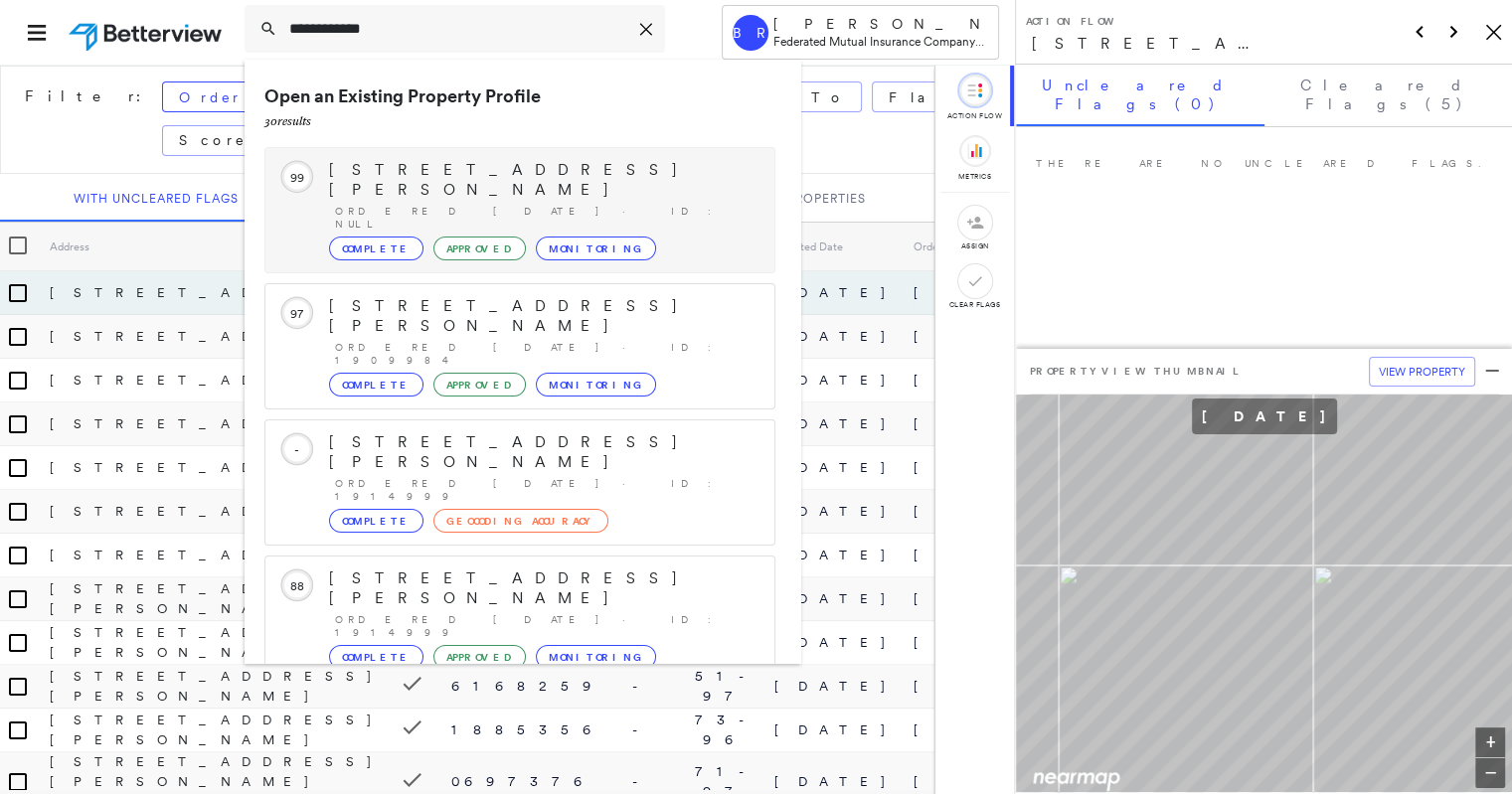 scroll, scrollTop: 122, scrollLeft: 0, axis: vertical 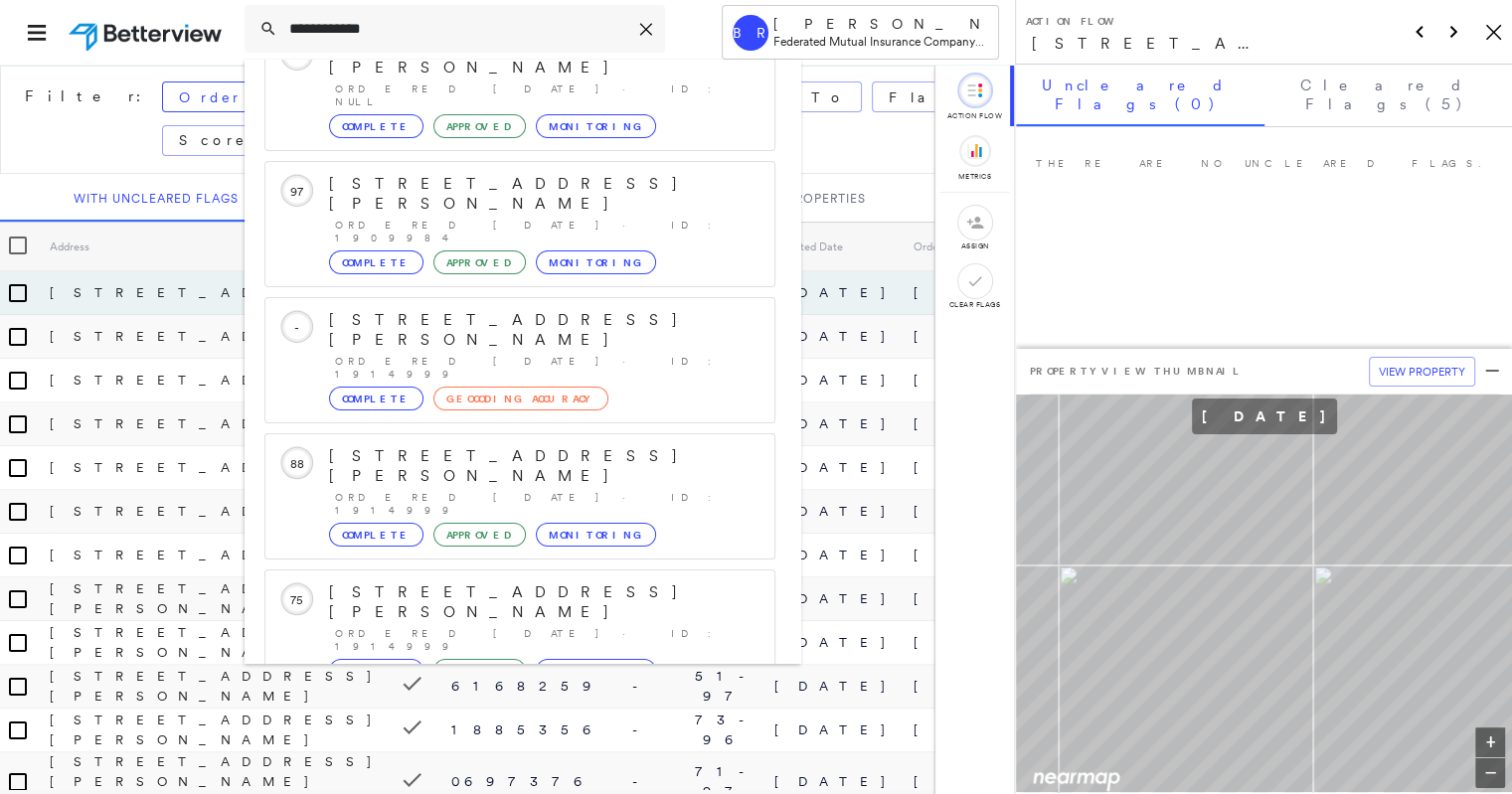 click on "Show  5  more existing properties" at bounding box center [521, 738] 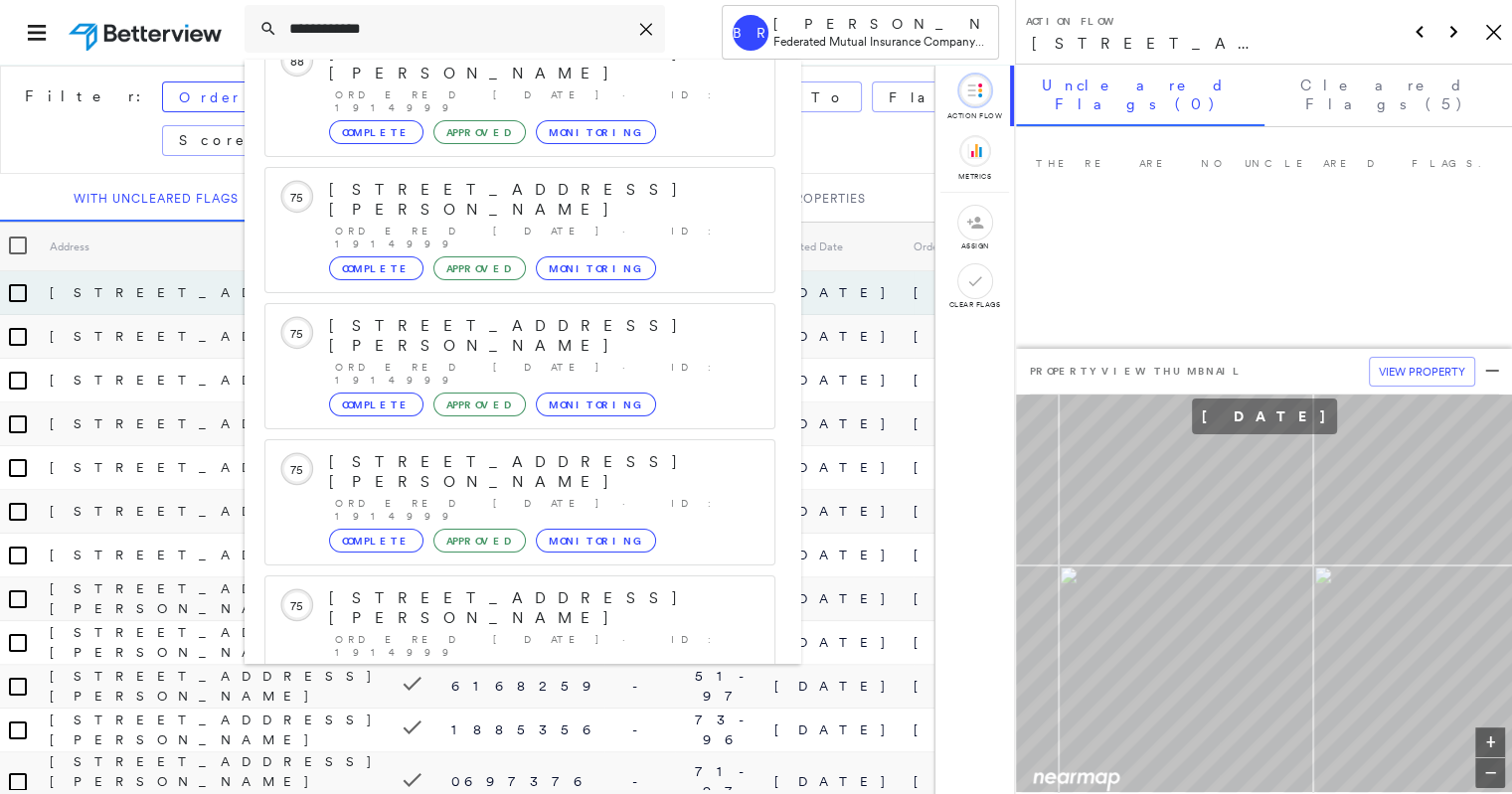 scroll, scrollTop: 635, scrollLeft: 0, axis: vertical 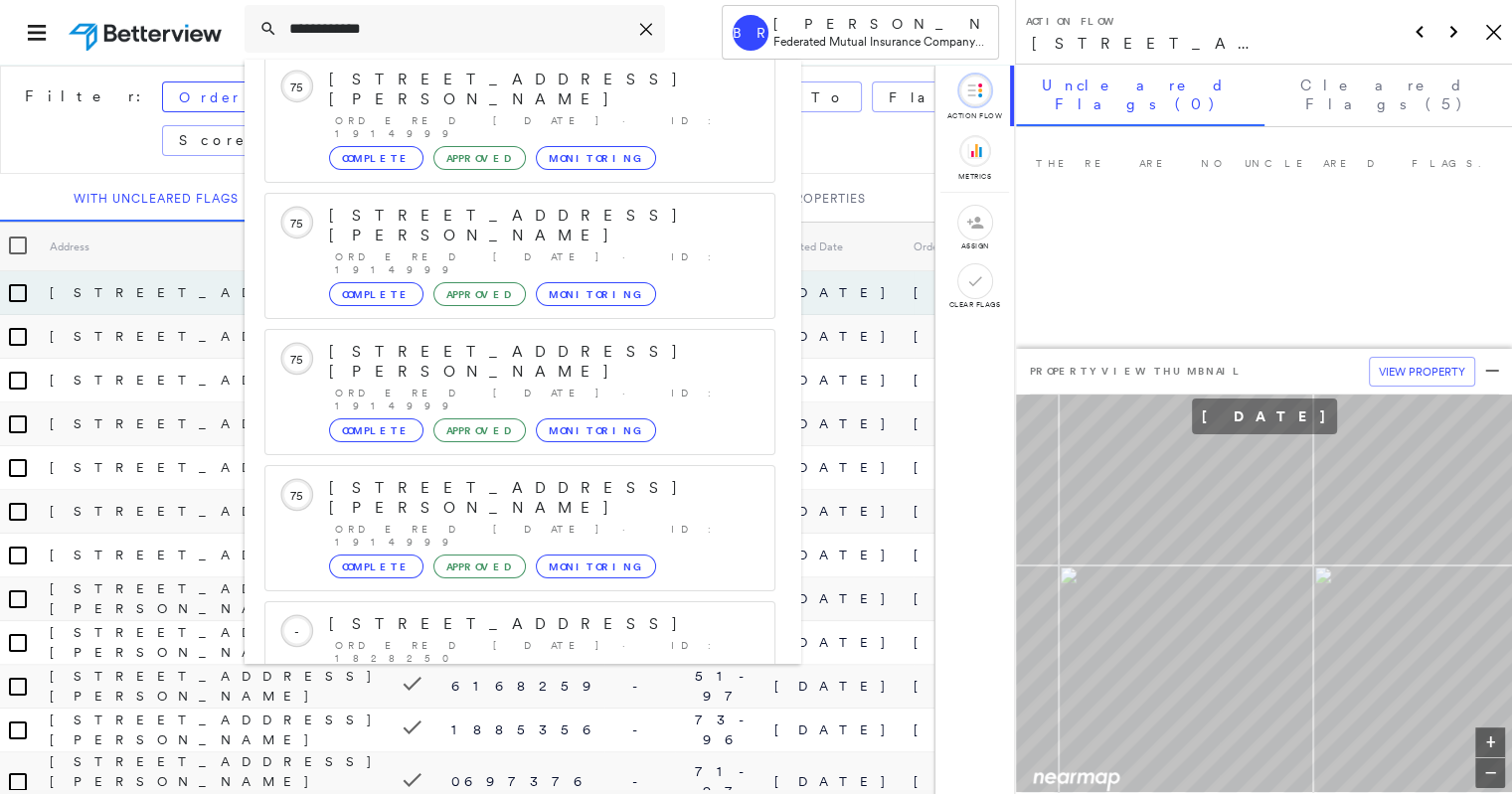 click on "Show  5  more existing properties" at bounding box center (521, 867) 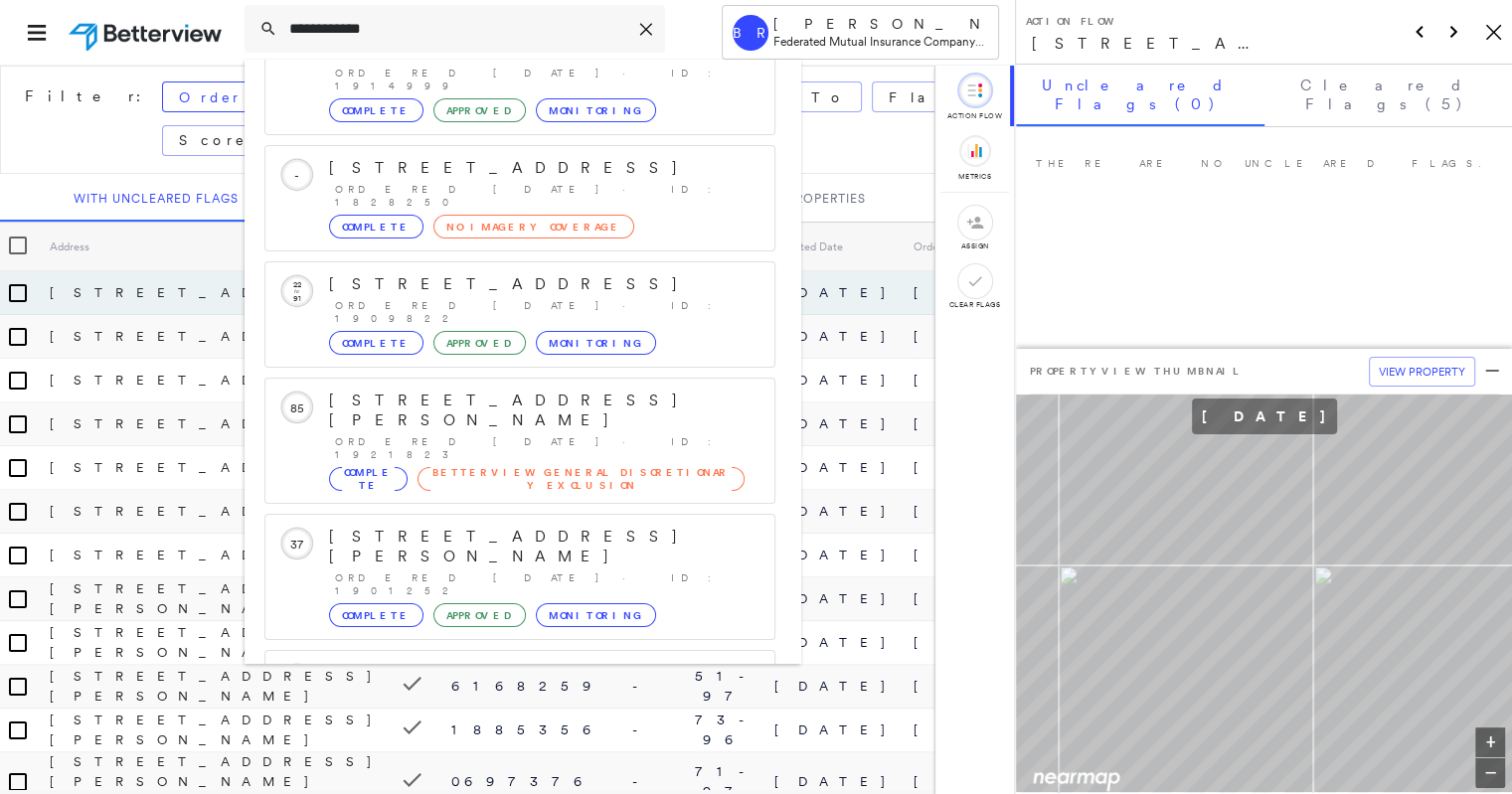 scroll, scrollTop: 1148, scrollLeft: 0, axis: vertical 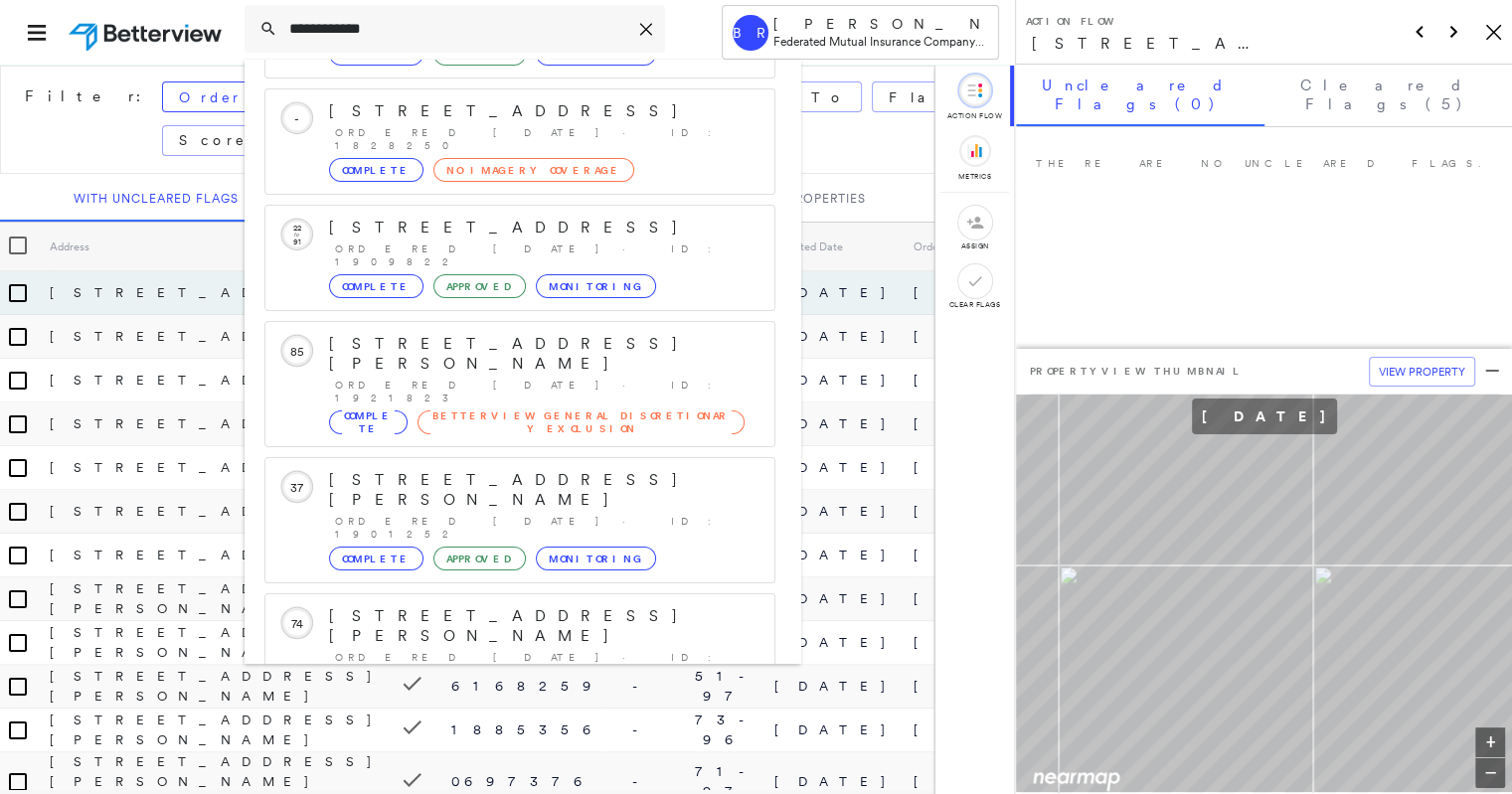 click on "Show  5  more existing properties" at bounding box center (521, 995) 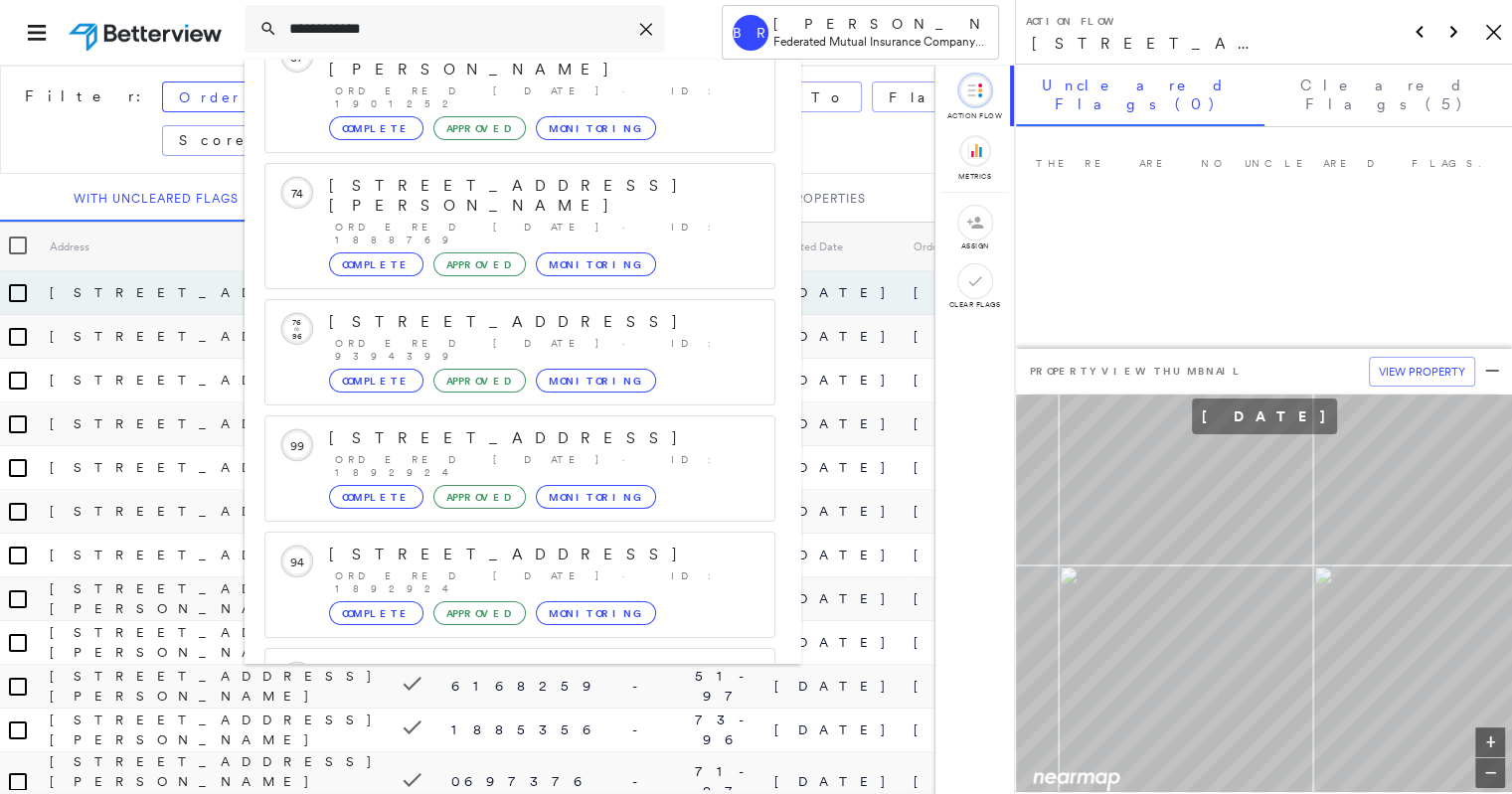 scroll, scrollTop: 1604, scrollLeft: 0, axis: vertical 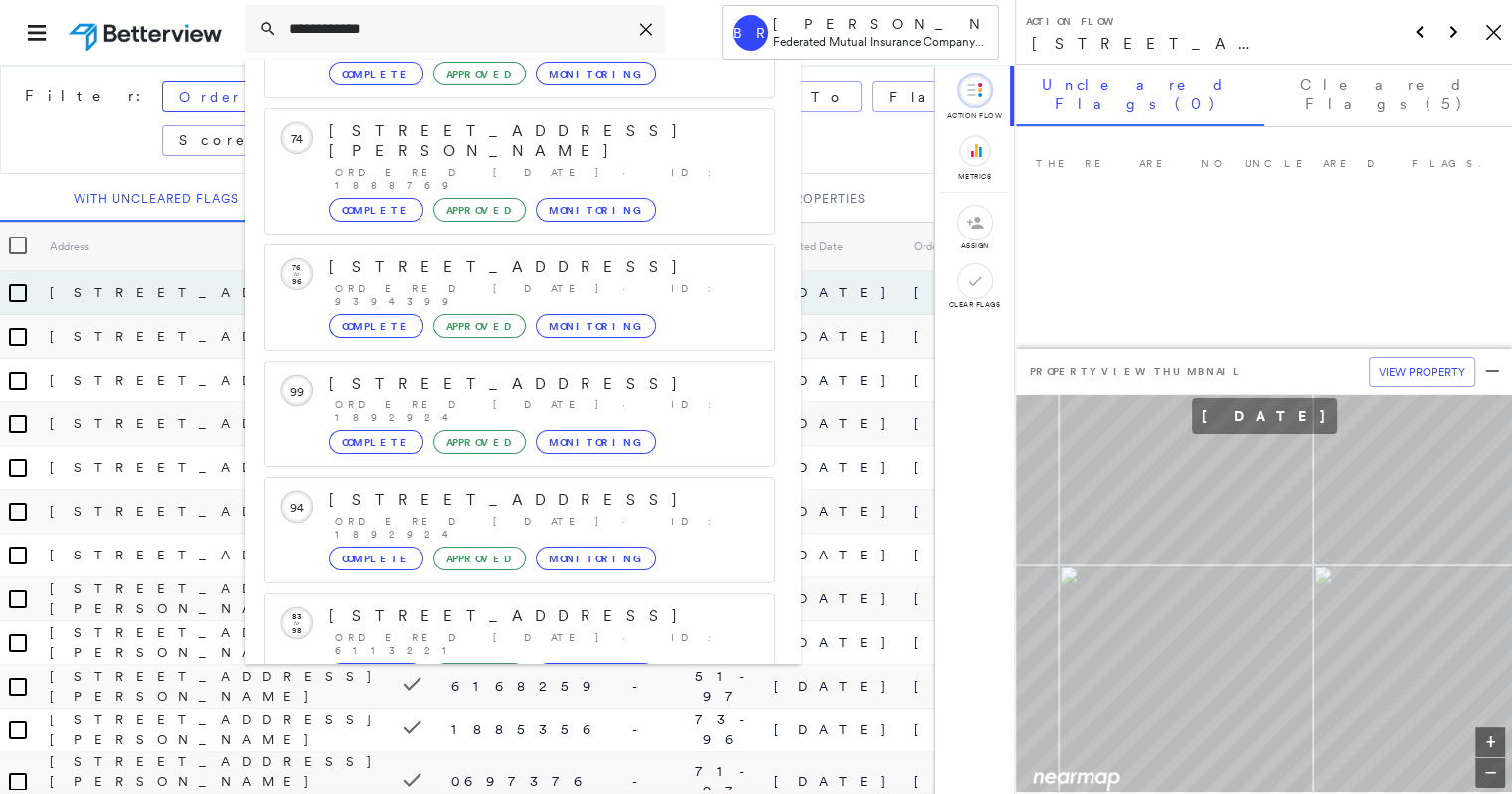 click on "Show  5  more existing properties" at bounding box center (521, 1091) 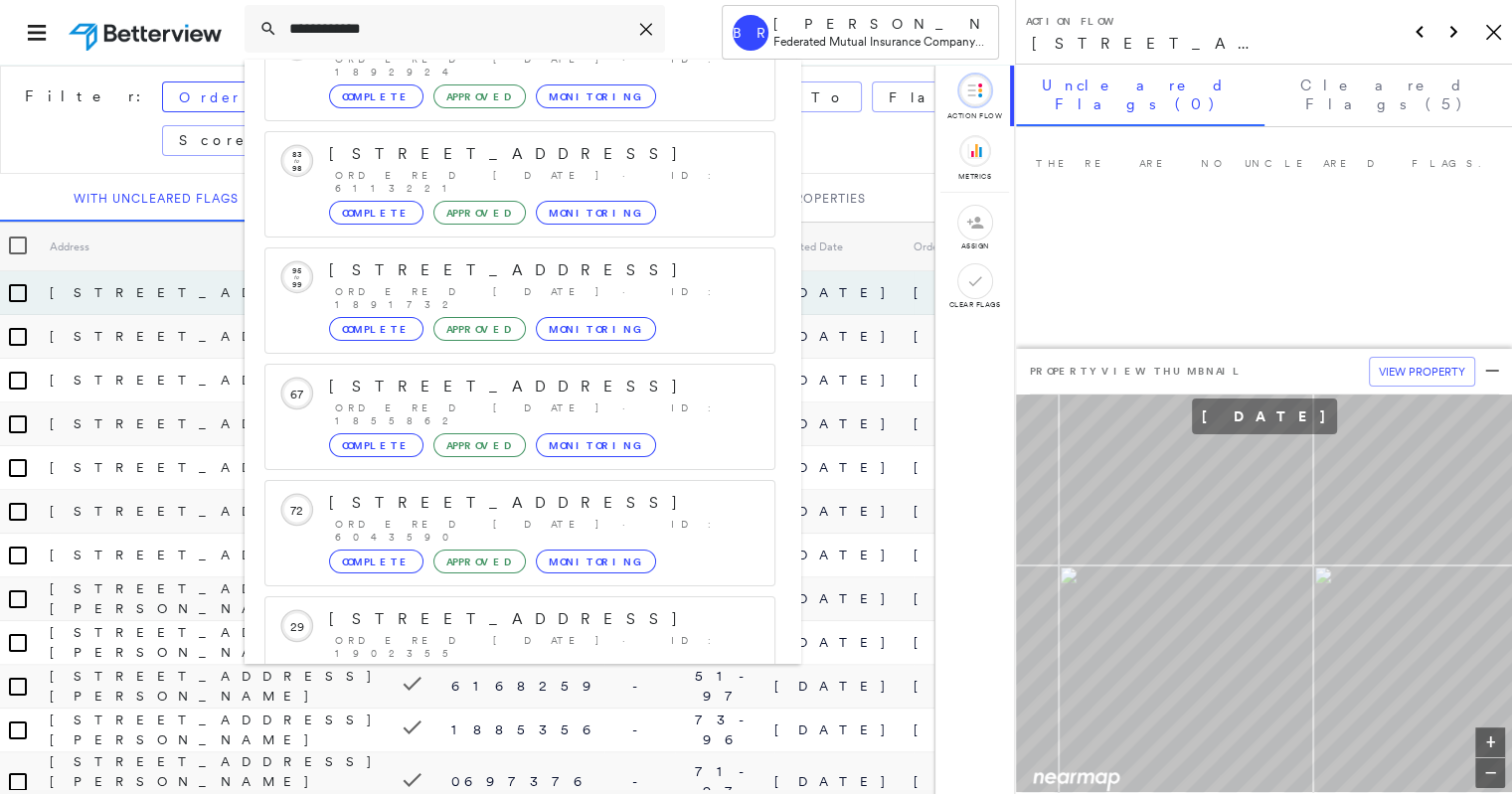 scroll, scrollTop: 2117, scrollLeft: 0, axis: vertical 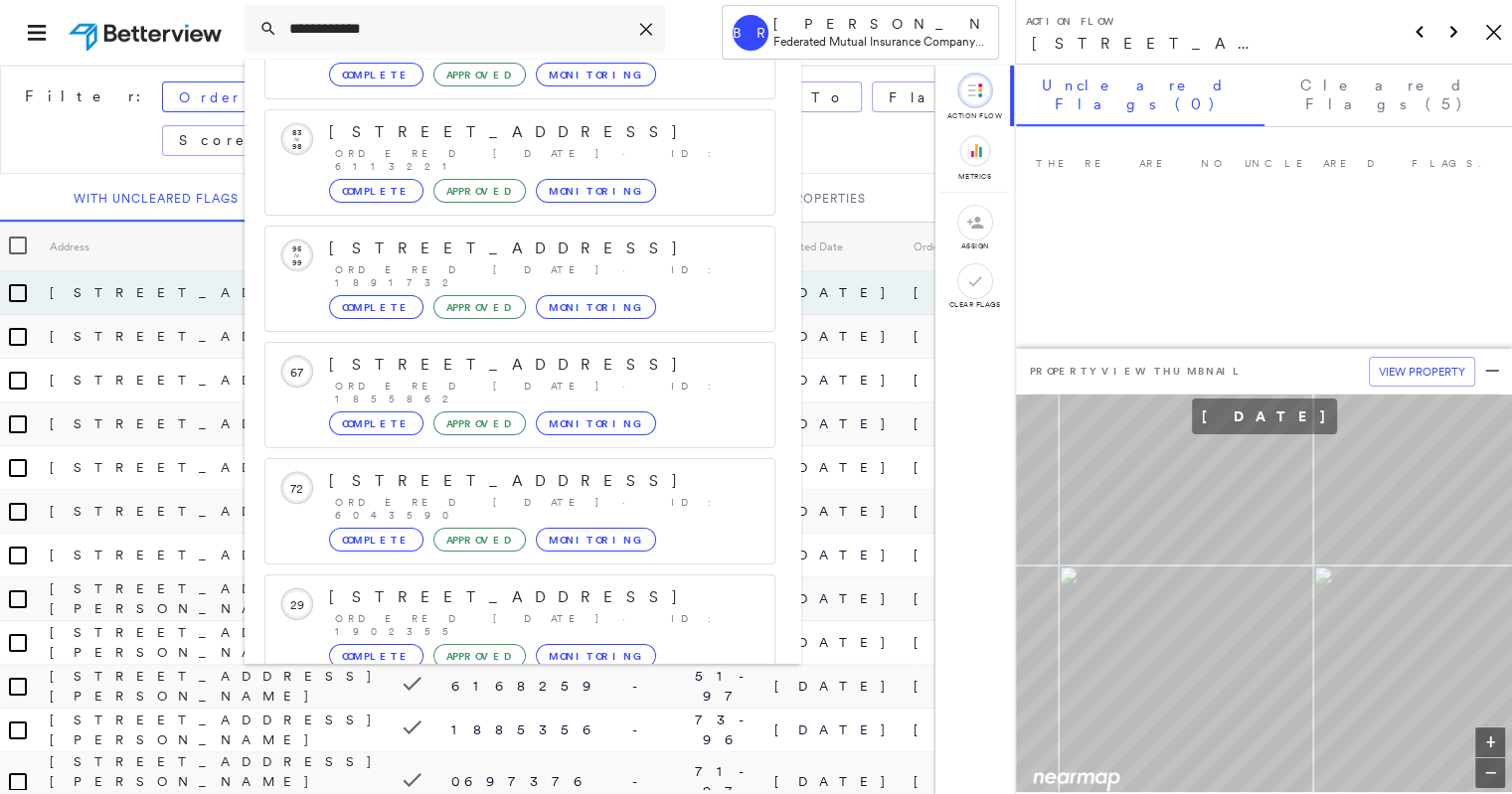 click on "Show  5  more existing properties" at bounding box center (521, 1189) 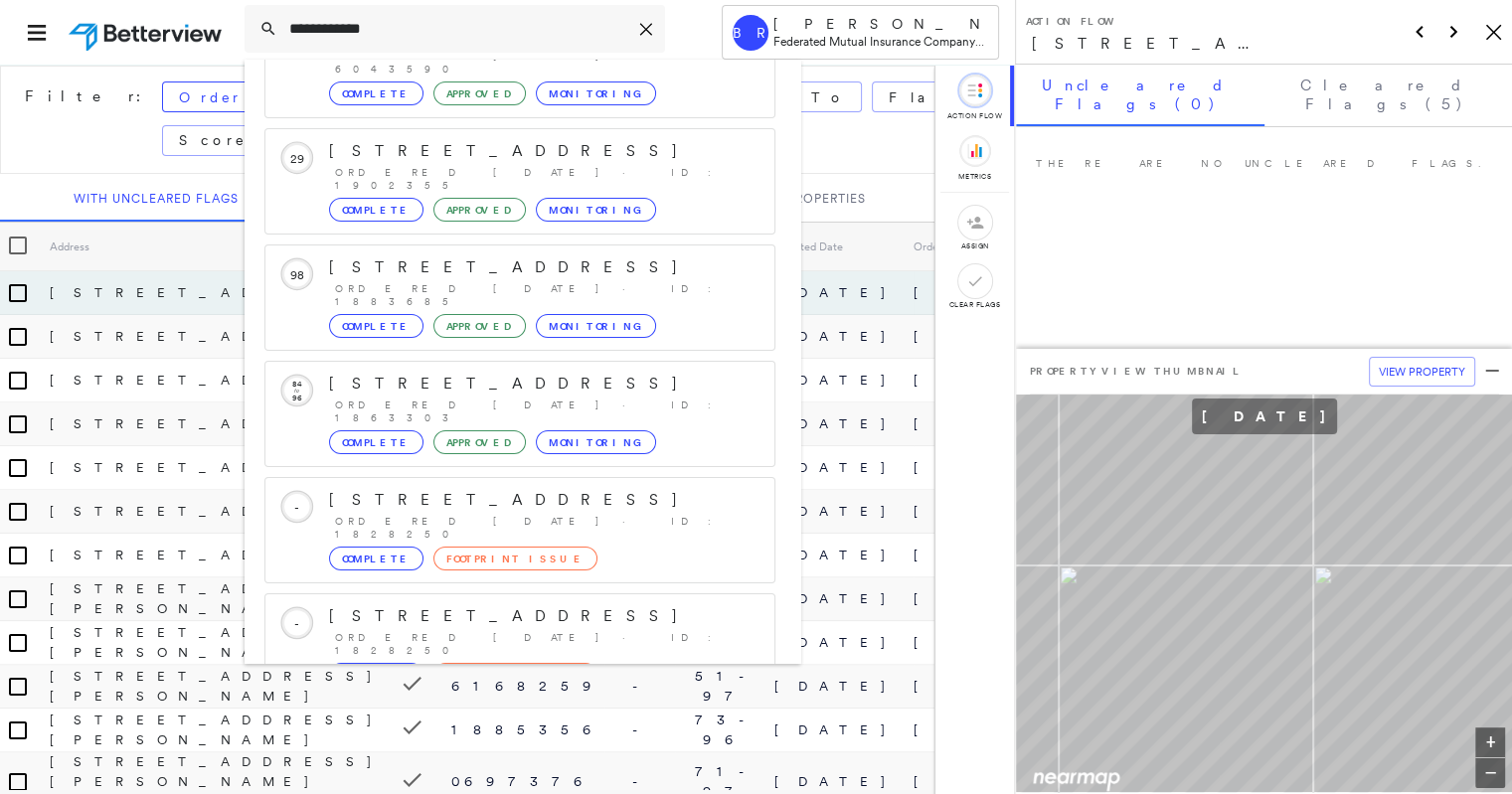 scroll, scrollTop: 2578, scrollLeft: 0, axis: vertical 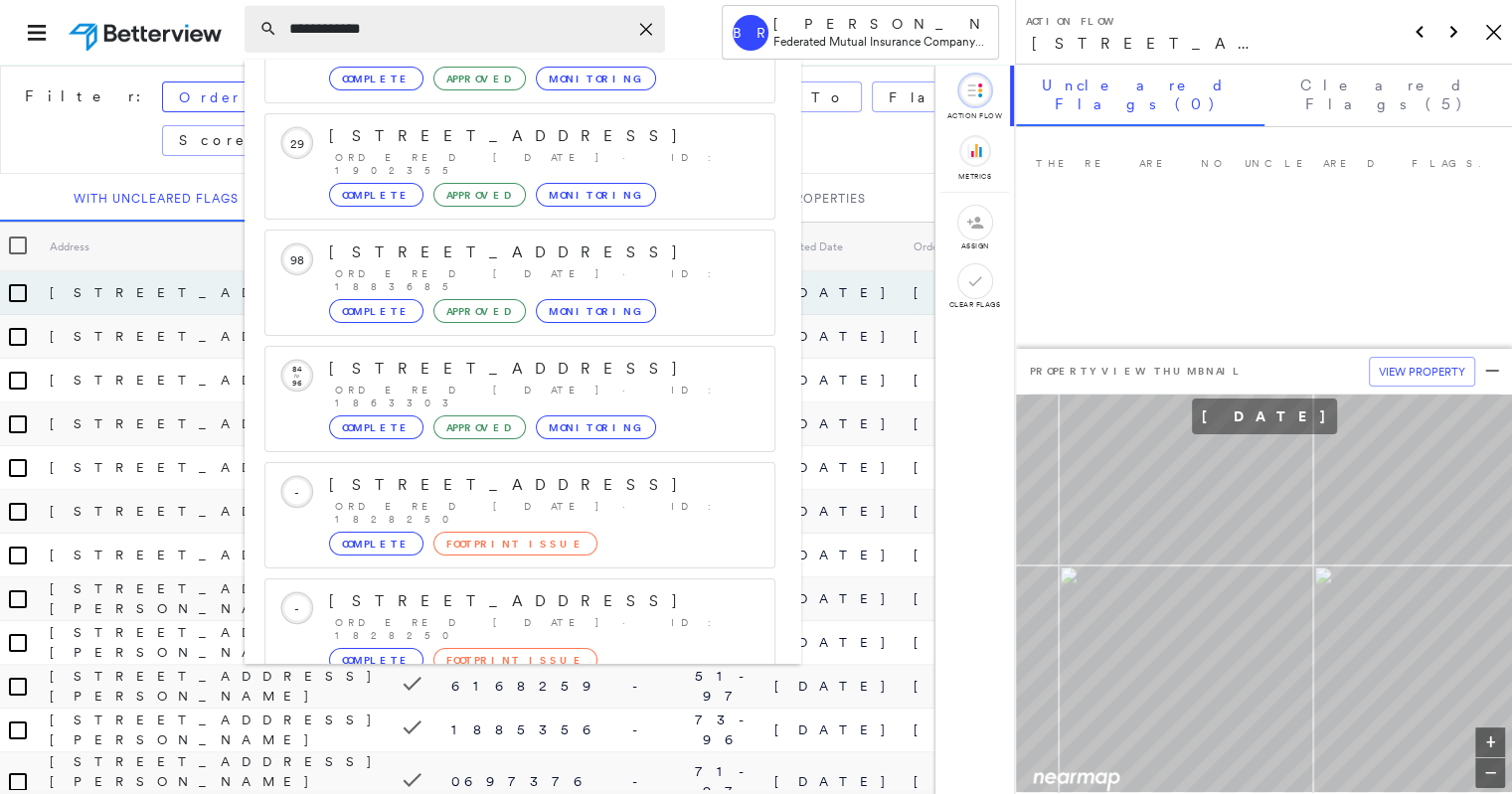 click on "**********" at bounding box center (458, 29) 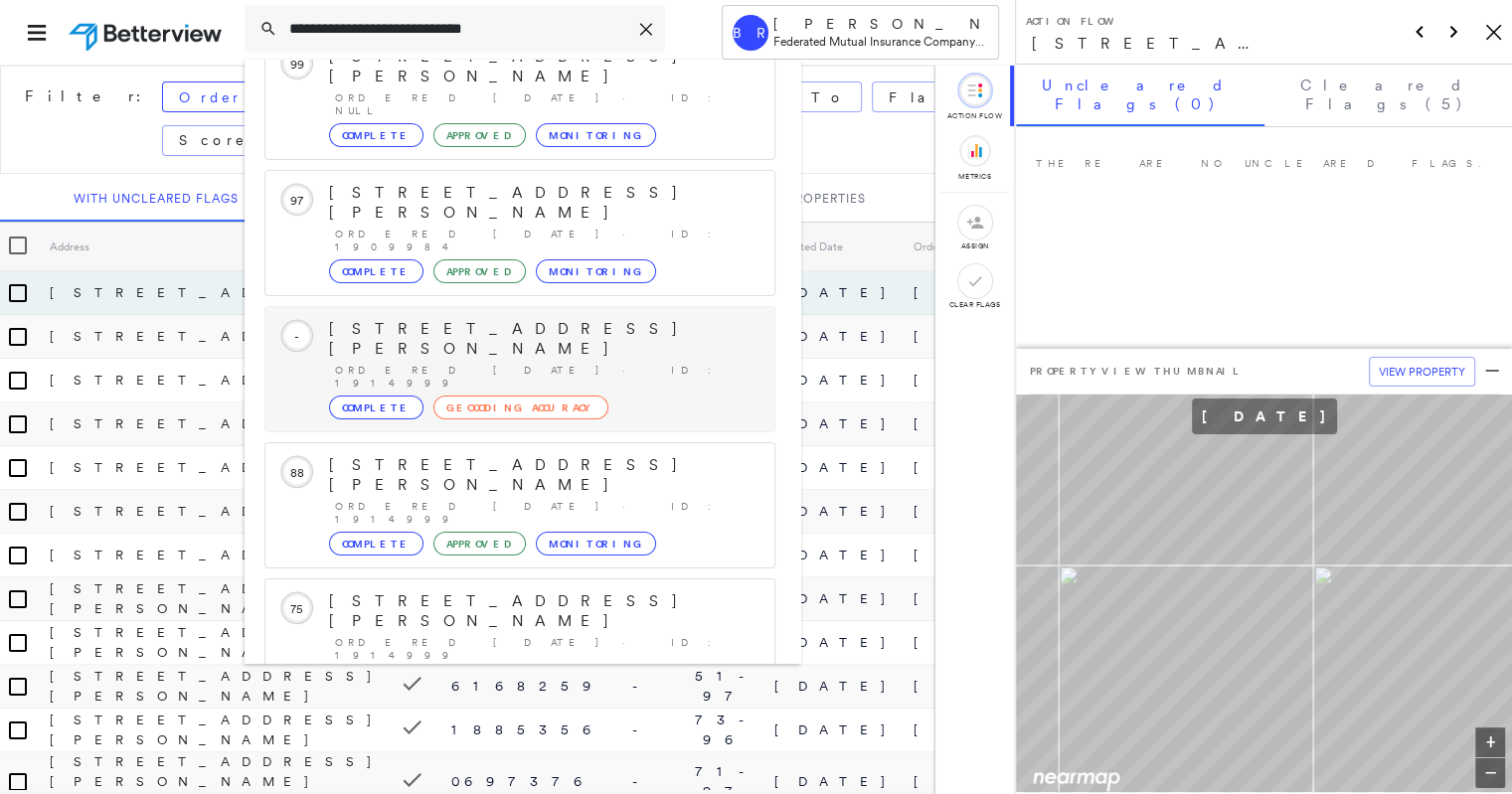 scroll, scrollTop: 122, scrollLeft: 0, axis: vertical 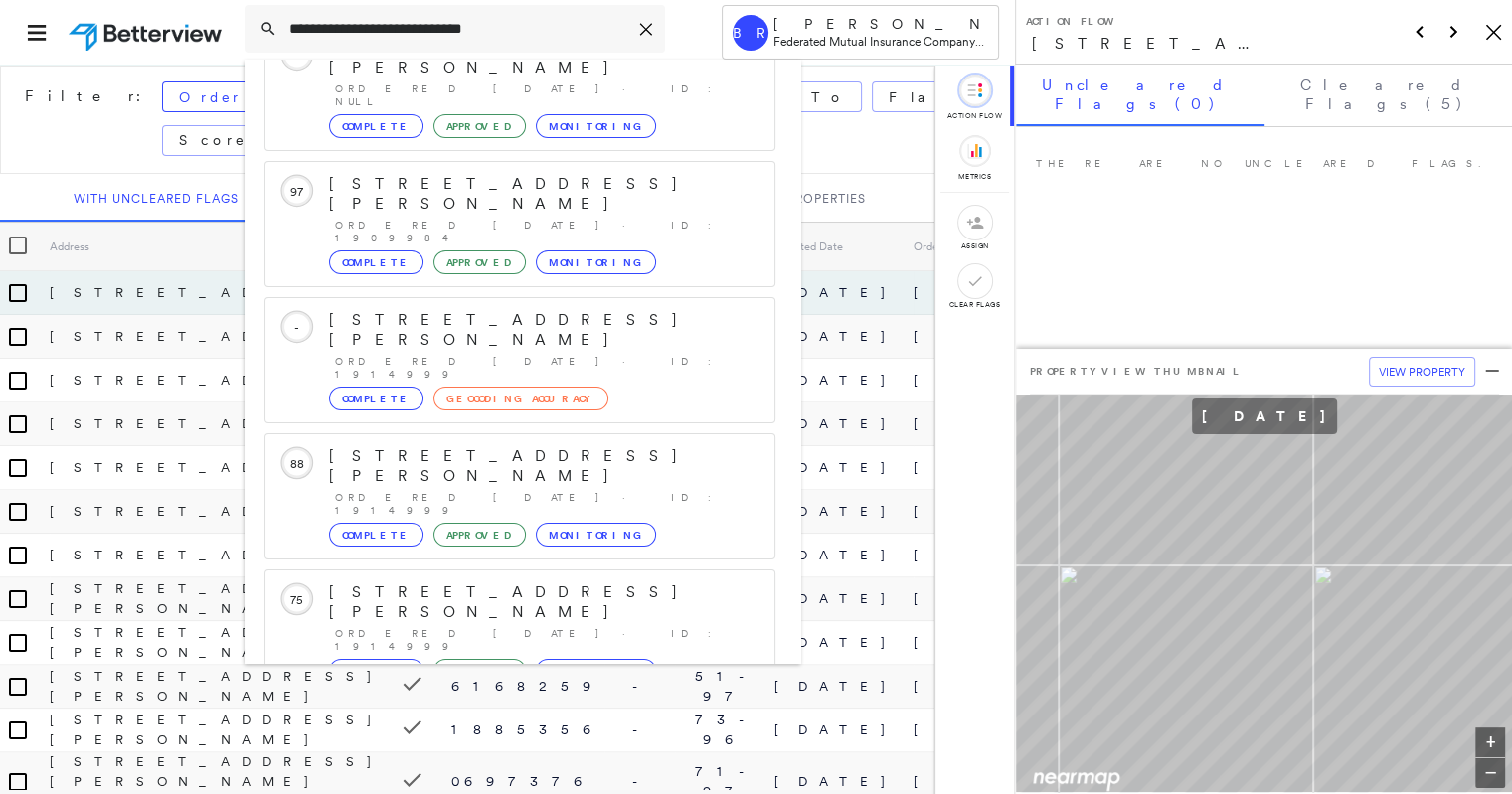 click on "Show  5  more existing properties" at bounding box center [521, 738] 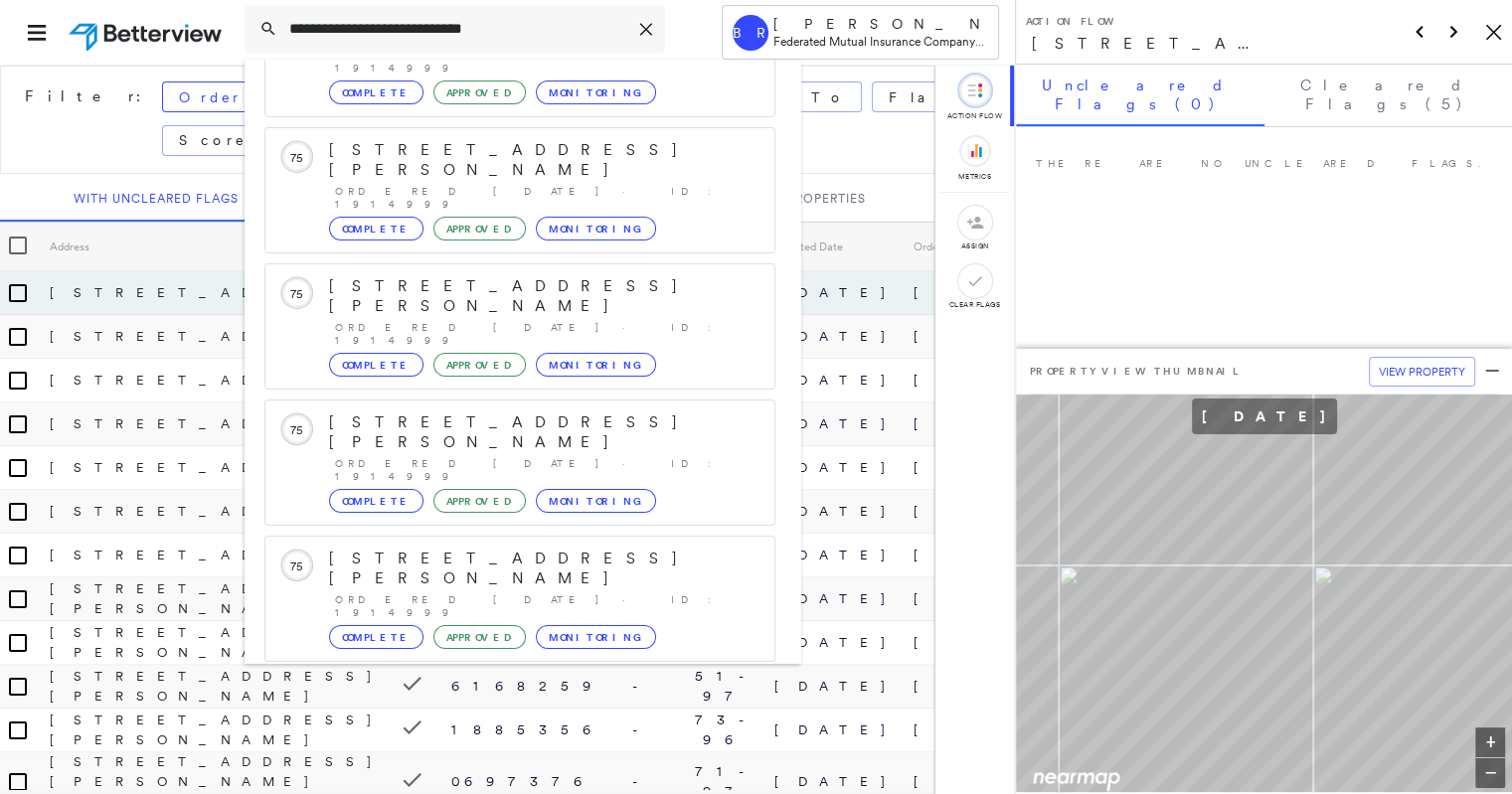 scroll, scrollTop: 578, scrollLeft: 0, axis: vertical 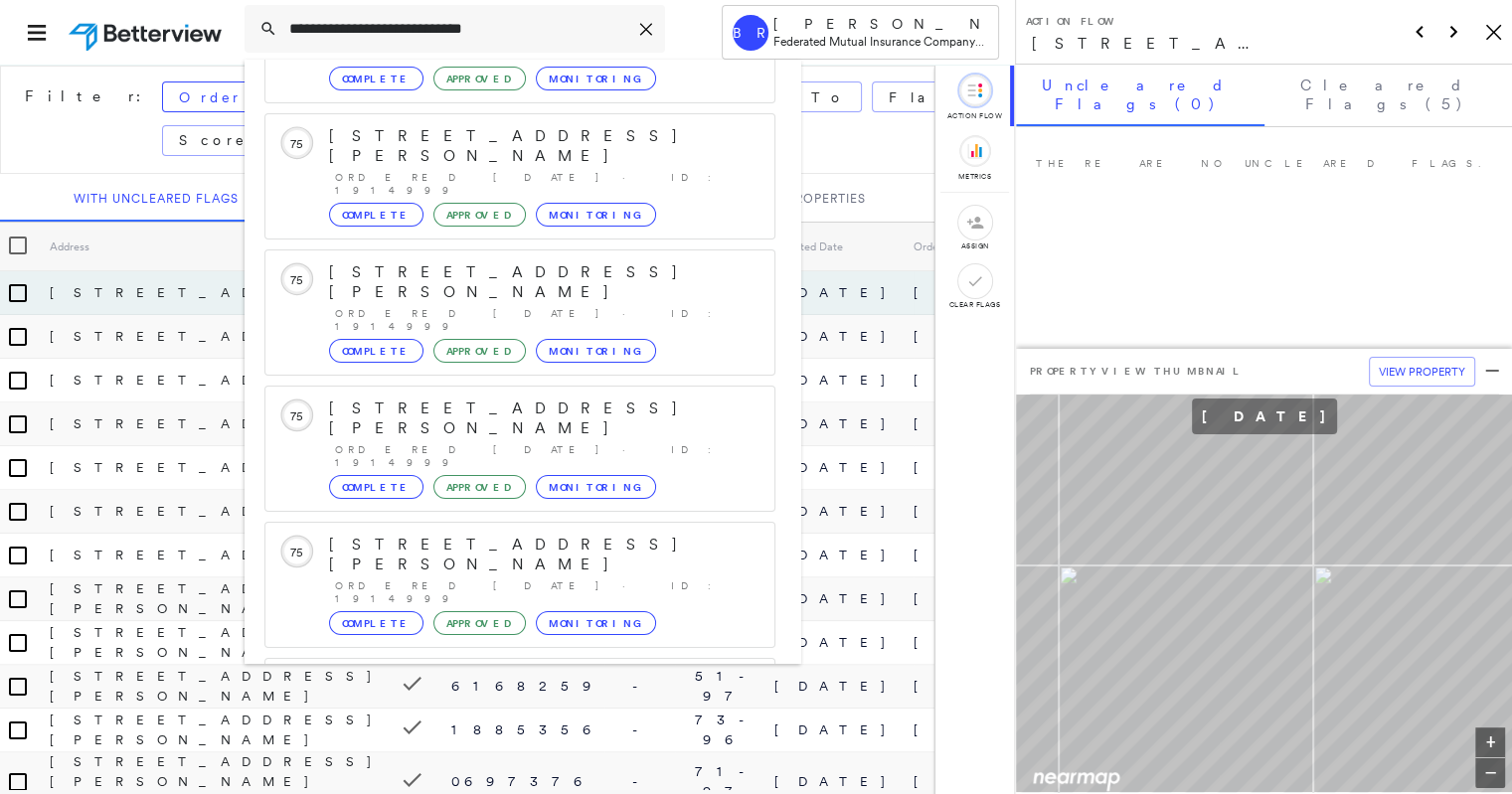 click on "Show  5  more existing properties" at bounding box center (521, 923) 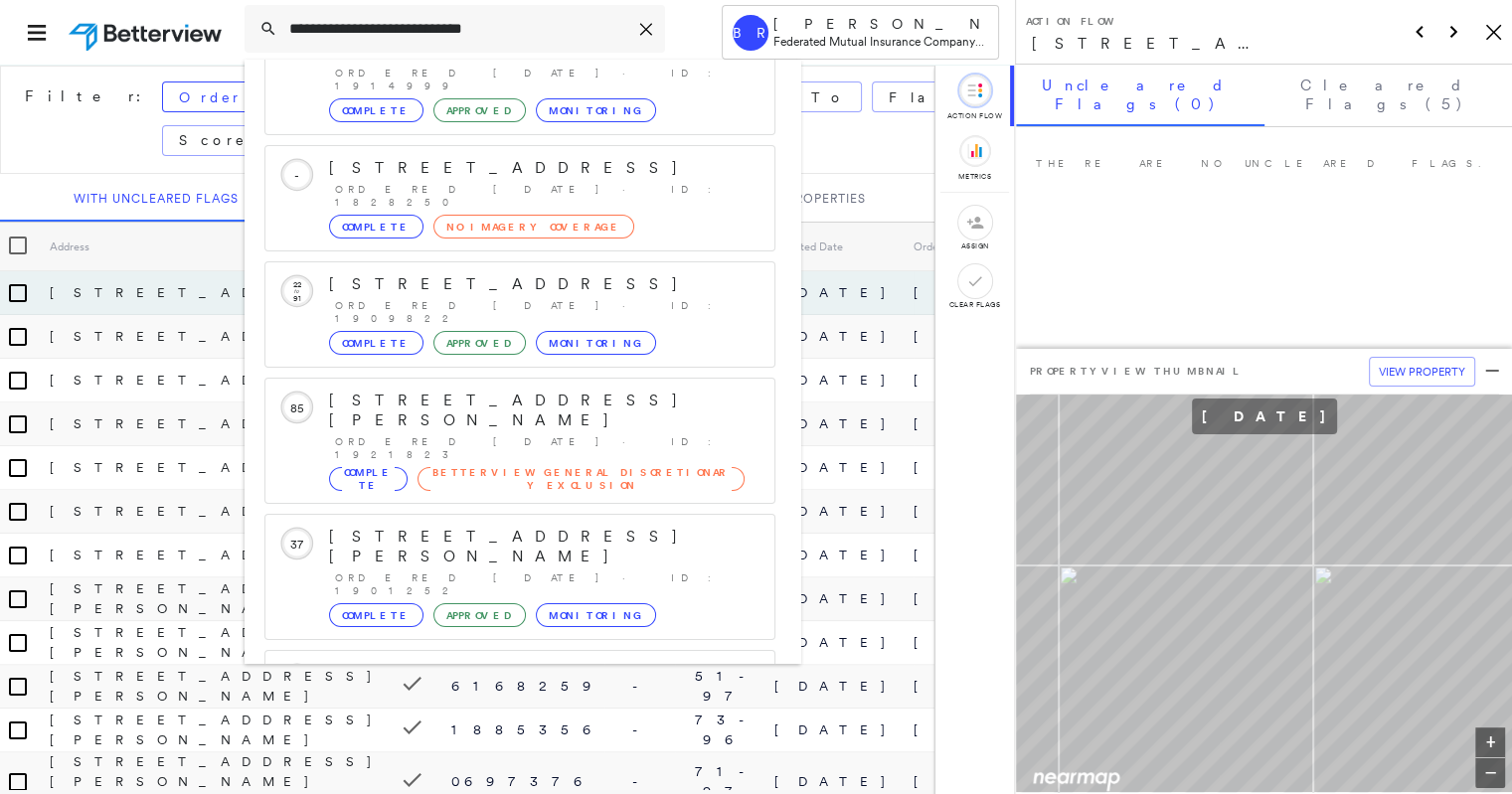 click on "Show  5  more existing properties" at bounding box center (521, 1051) 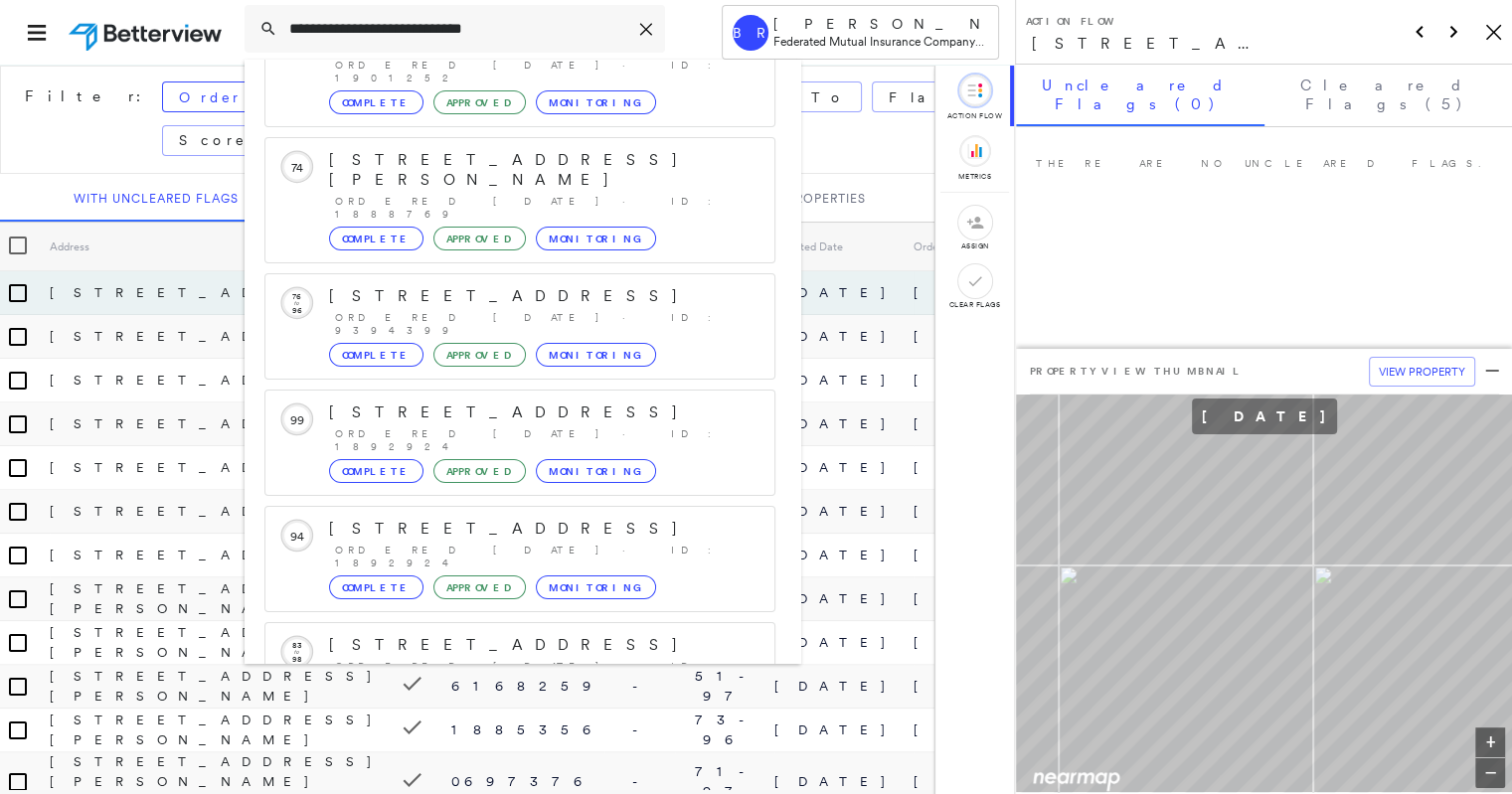 click on "Show  5  more existing properties" at bounding box center (521, 1120) 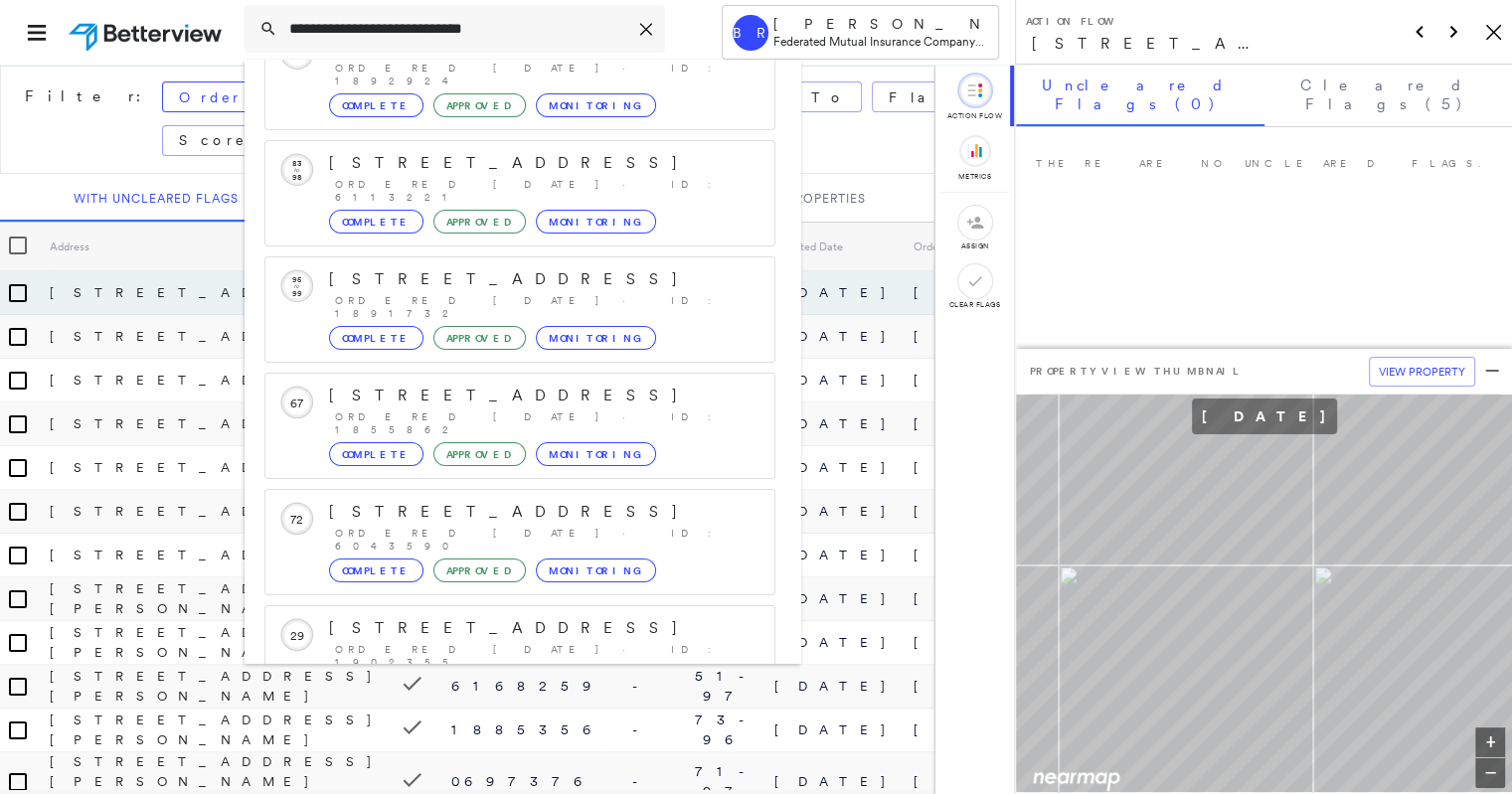 scroll, scrollTop: 2117, scrollLeft: 0, axis: vertical 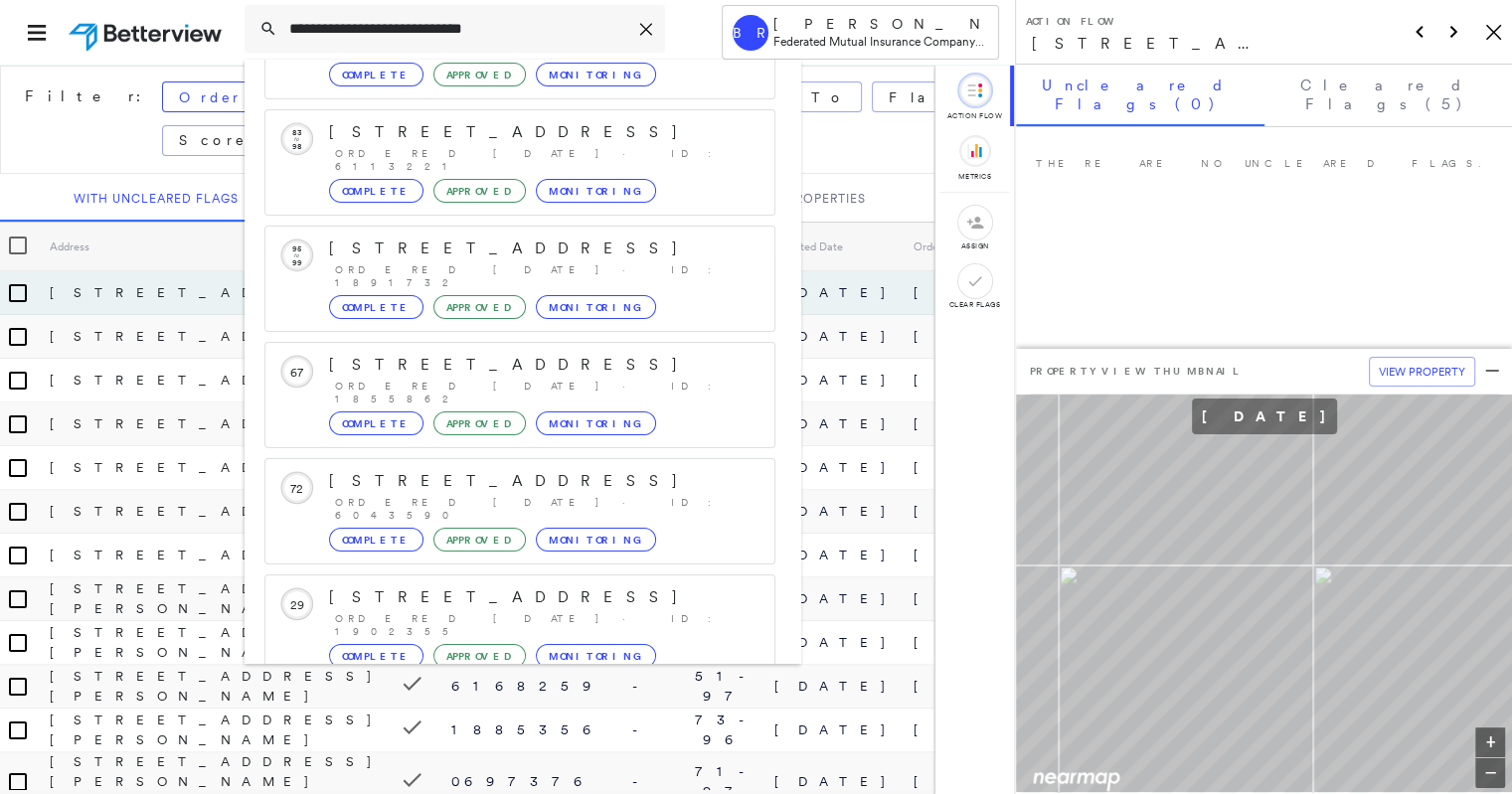 click on "Show  5  more existing properties" at bounding box center [521, 1189] 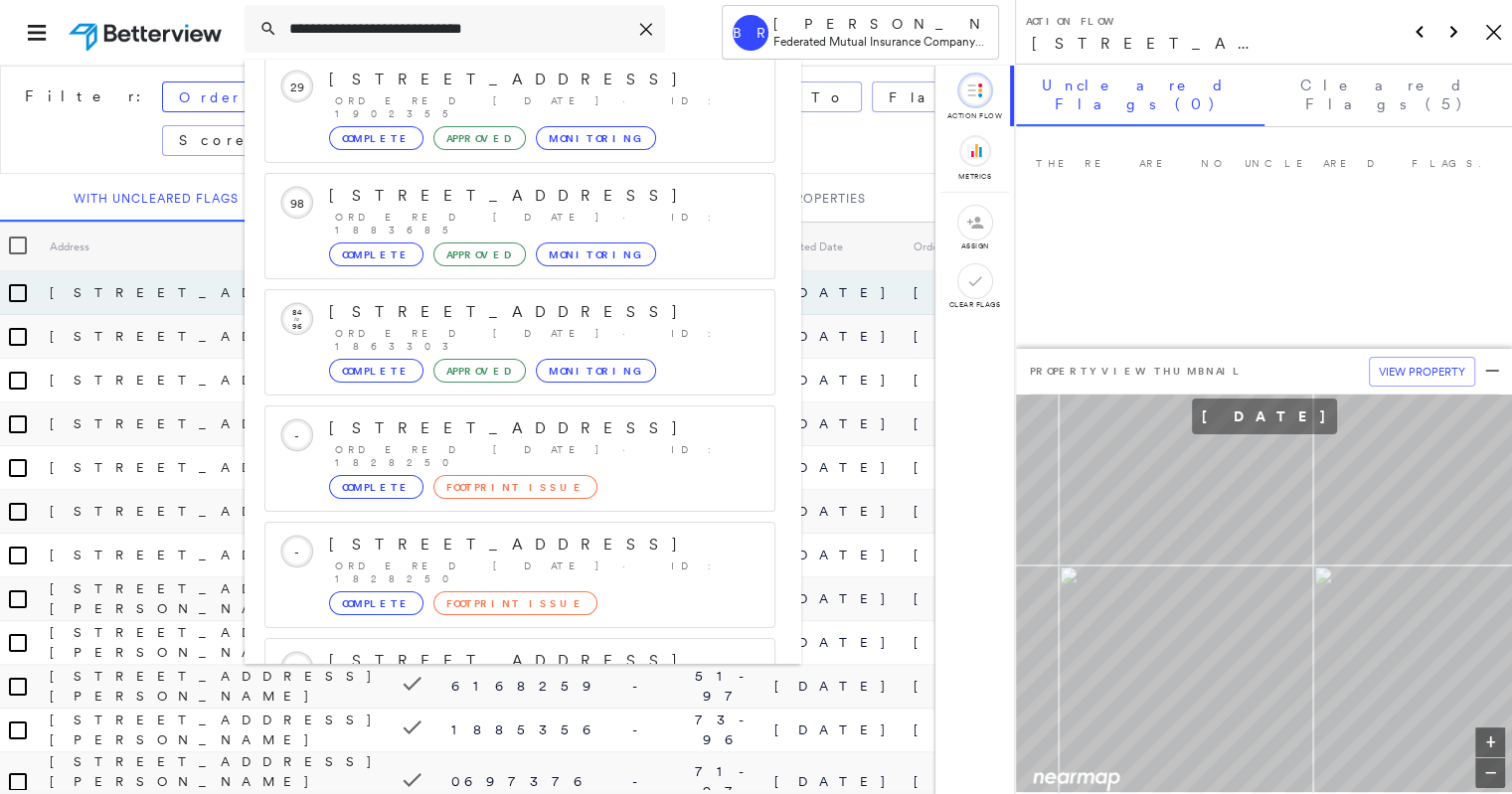 scroll, scrollTop: 2635, scrollLeft: 0, axis: vertical 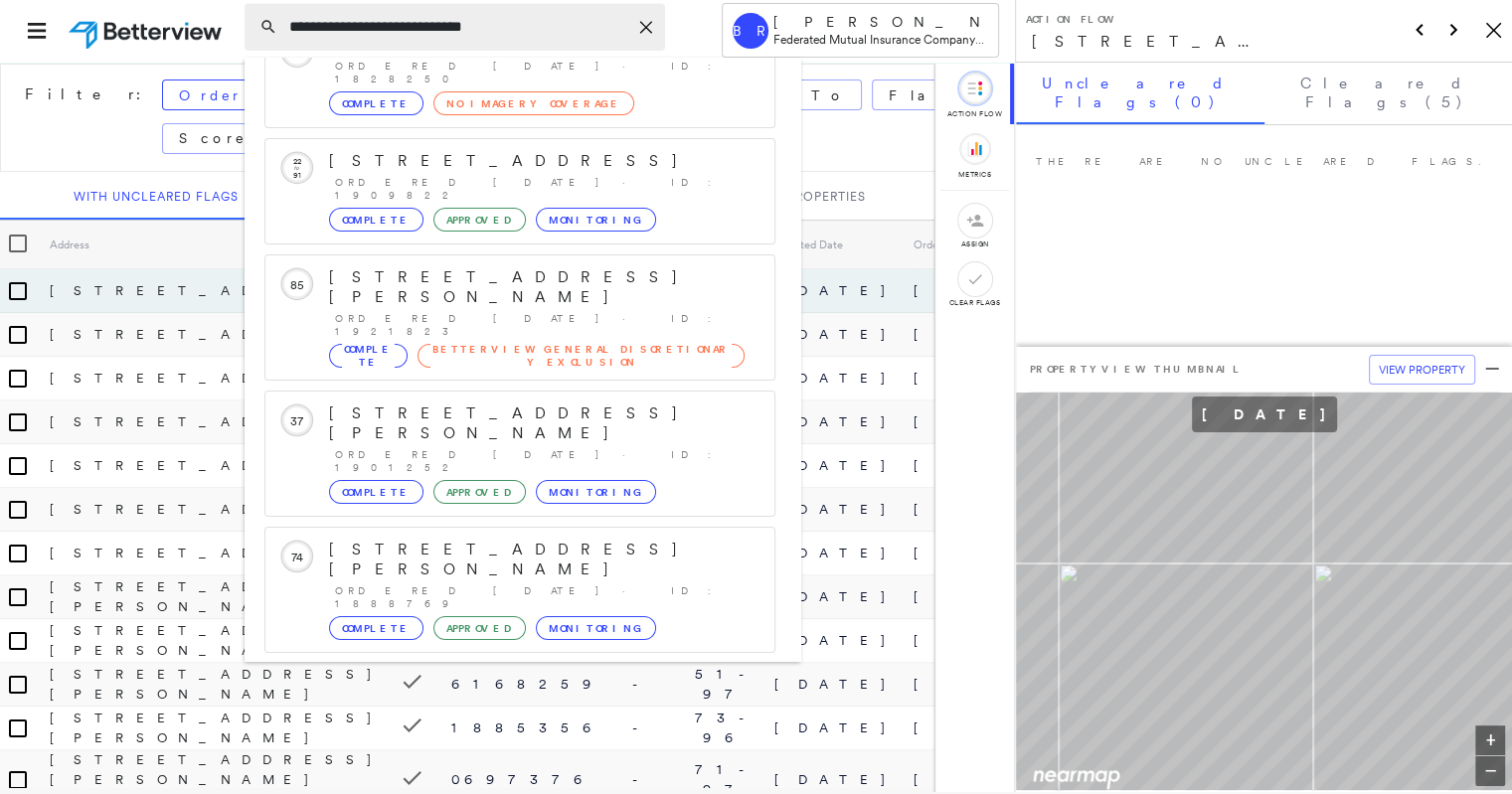drag, startPoint x: 511, startPoint y: 23, endPoint x: 372, endPoint y: 20, distance: 139.03237 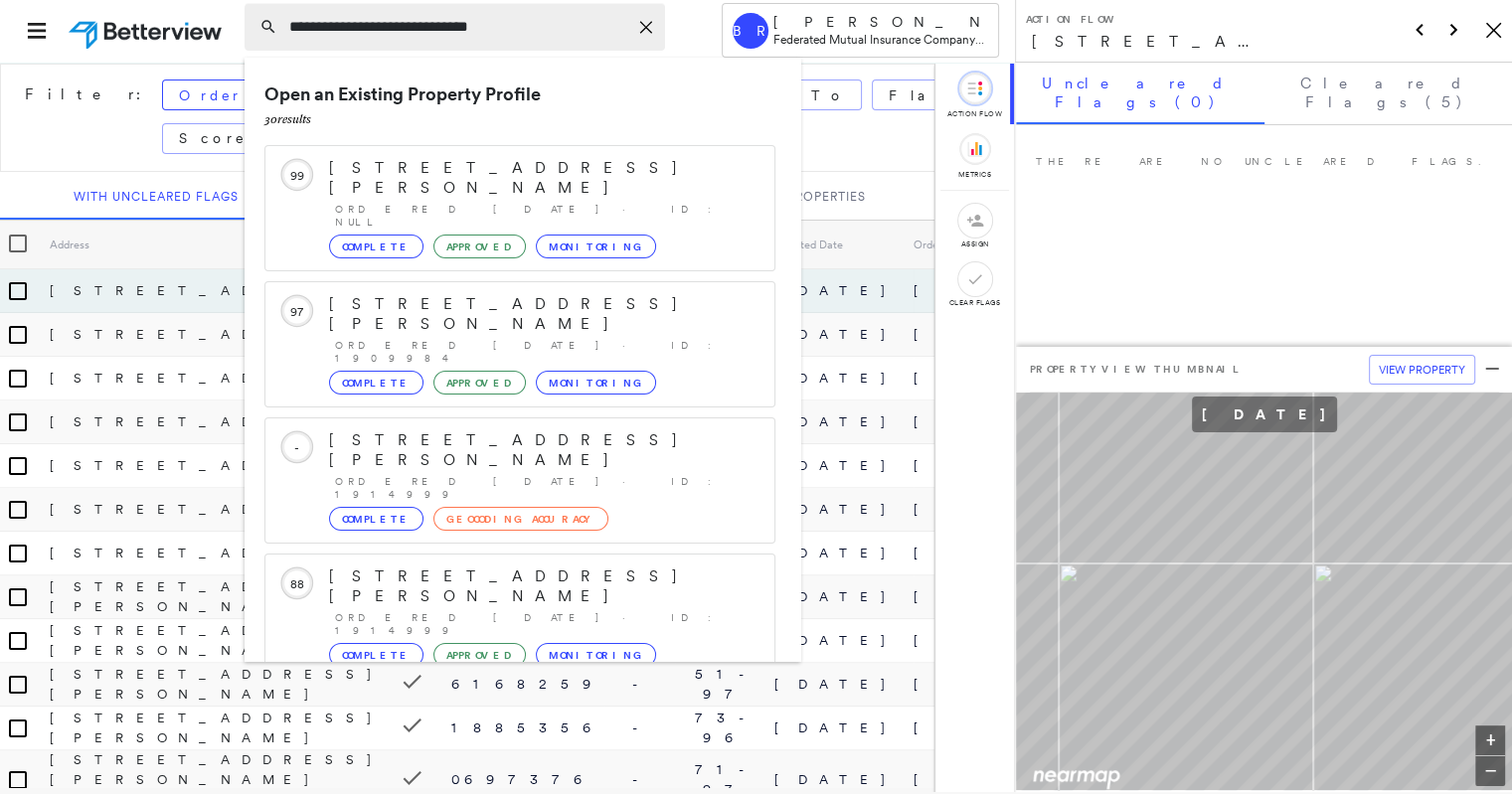 click on "**********" at bounding box center (458, 27) 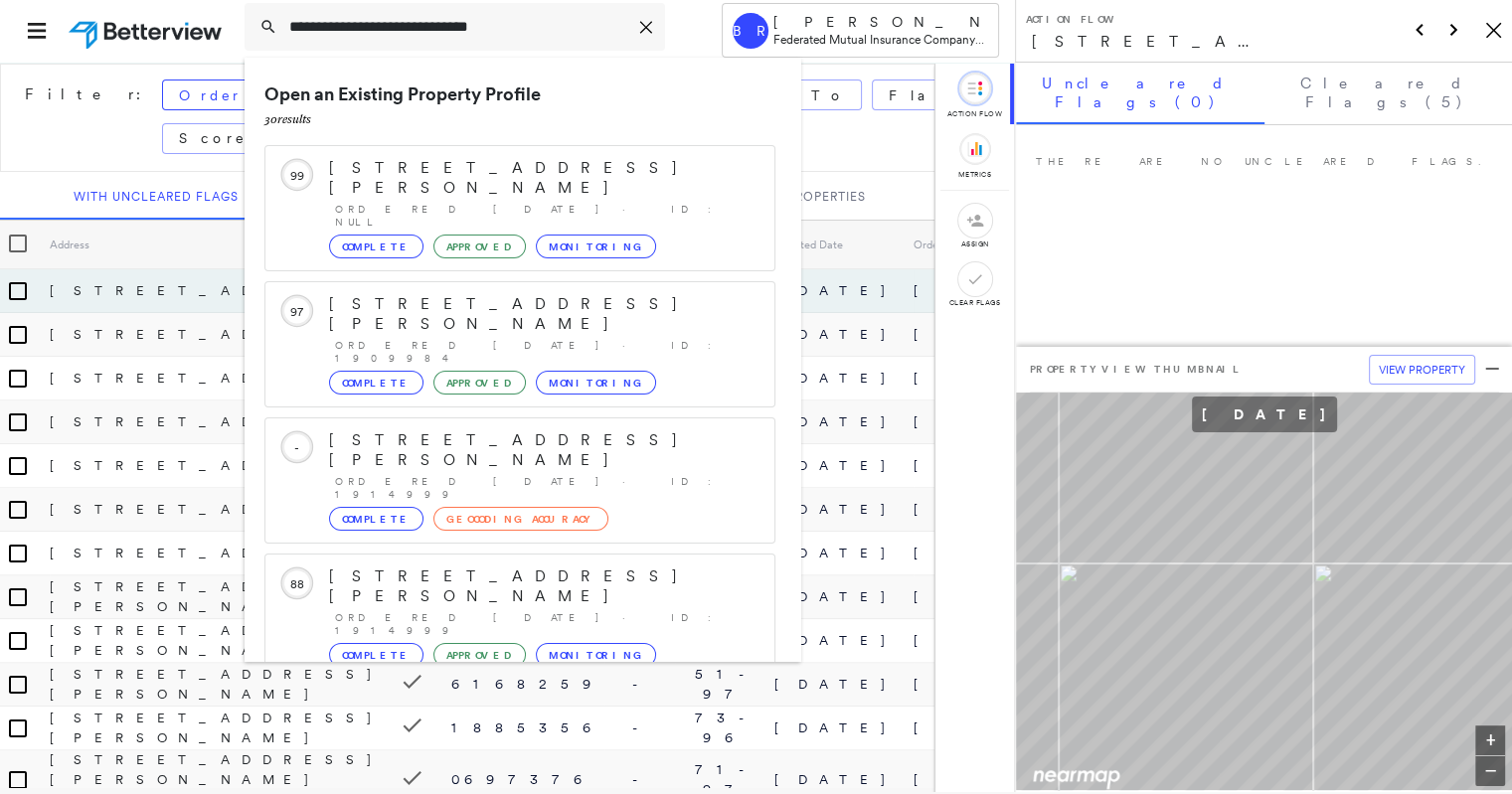 scroll, scrollTop: 0, scrollLeft: 0, axis: both 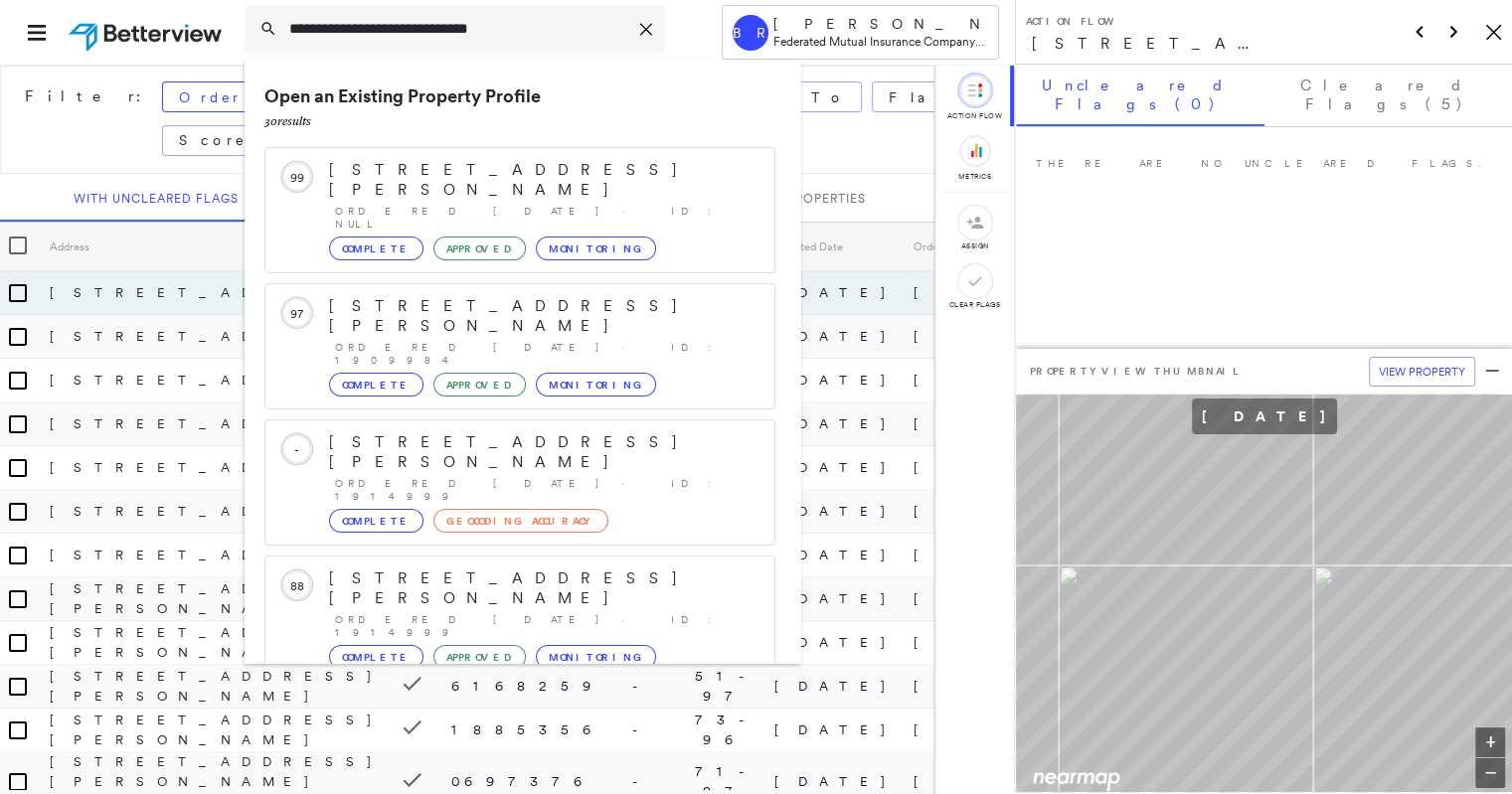drag, startPoint x: 508, startPoint y: 27, endPoint x: 97, endPoint y: -31, distance: 415.07228 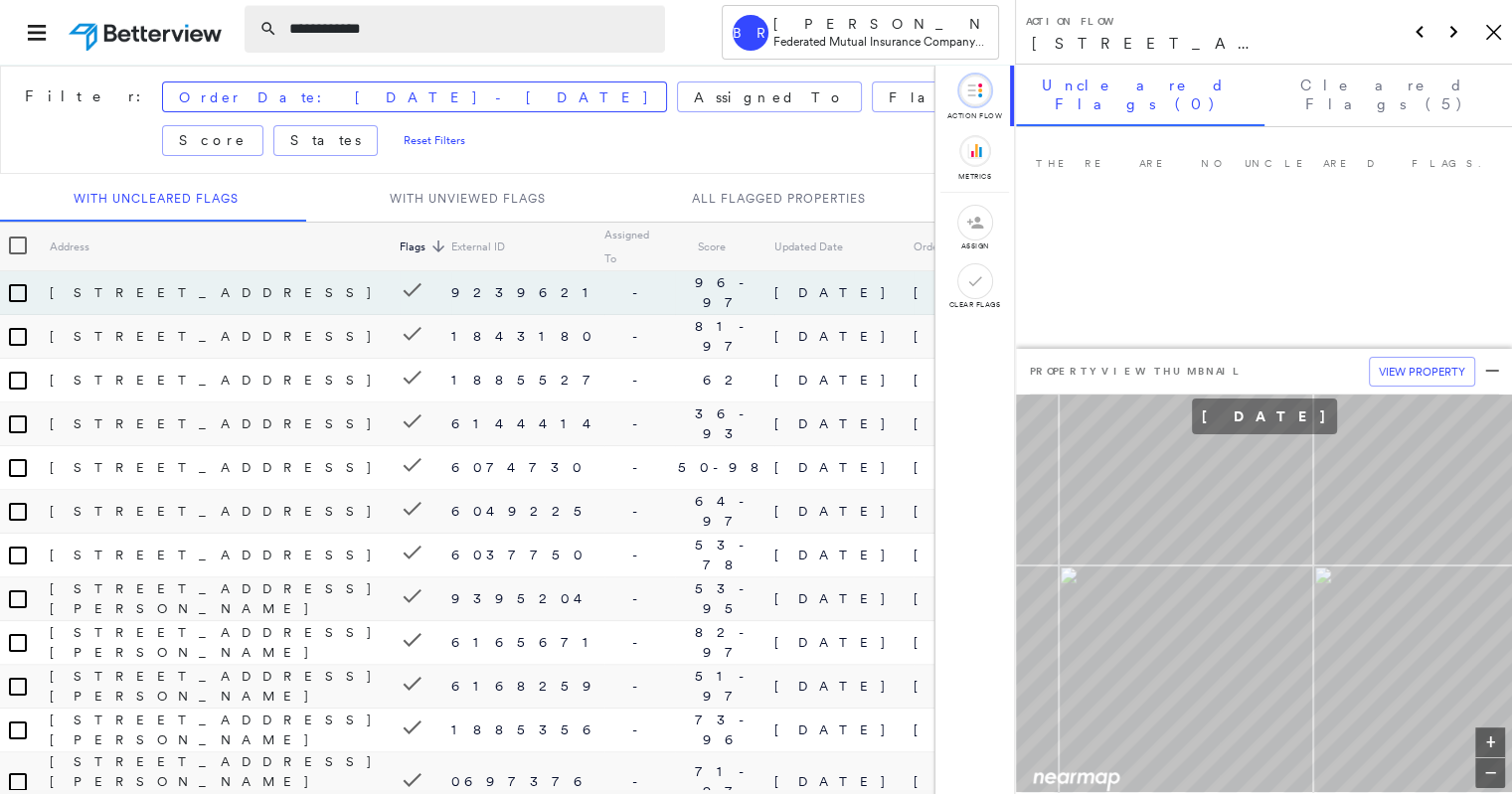type on "**********" 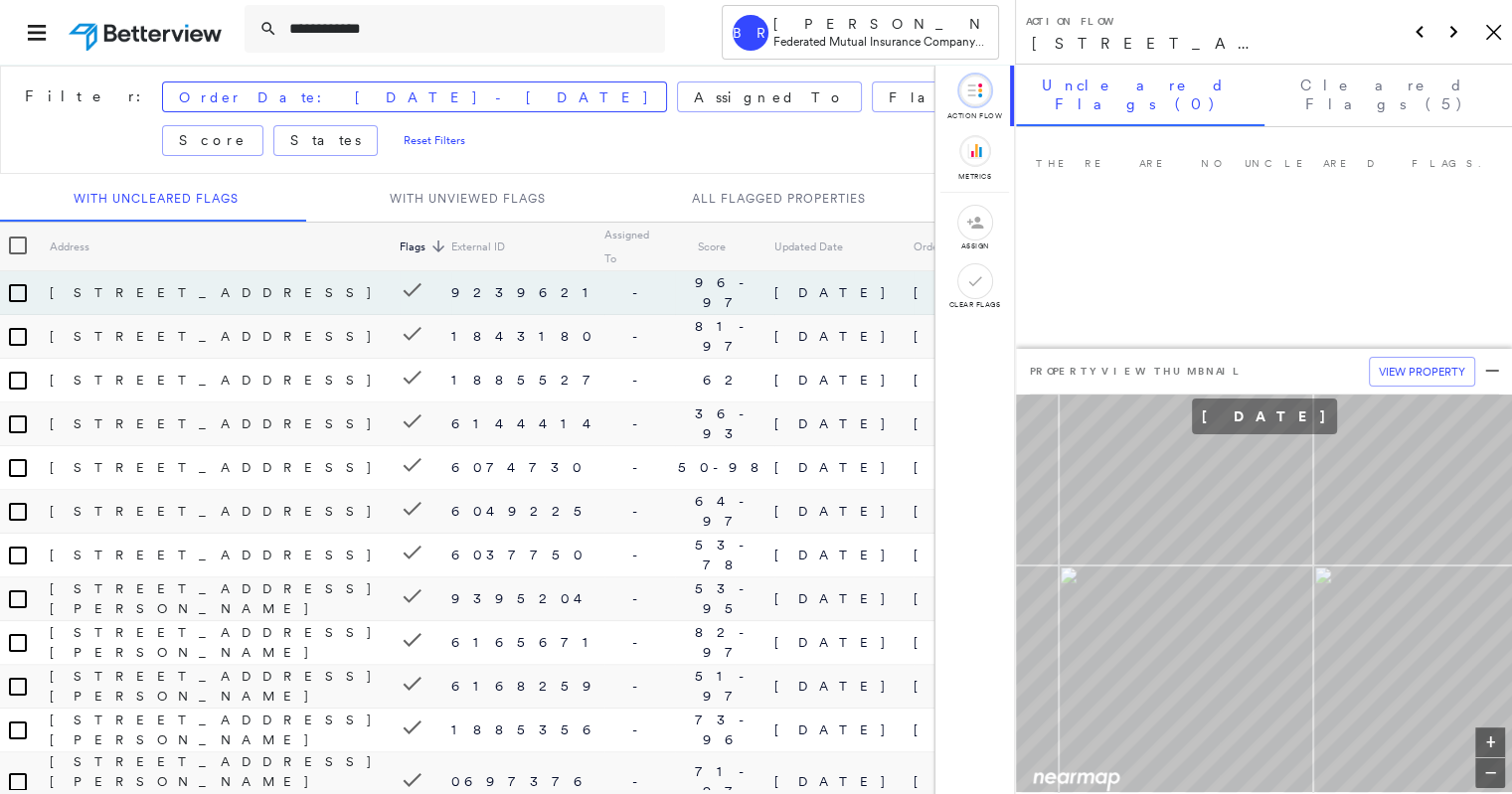 click on "Icon_Closemodal" 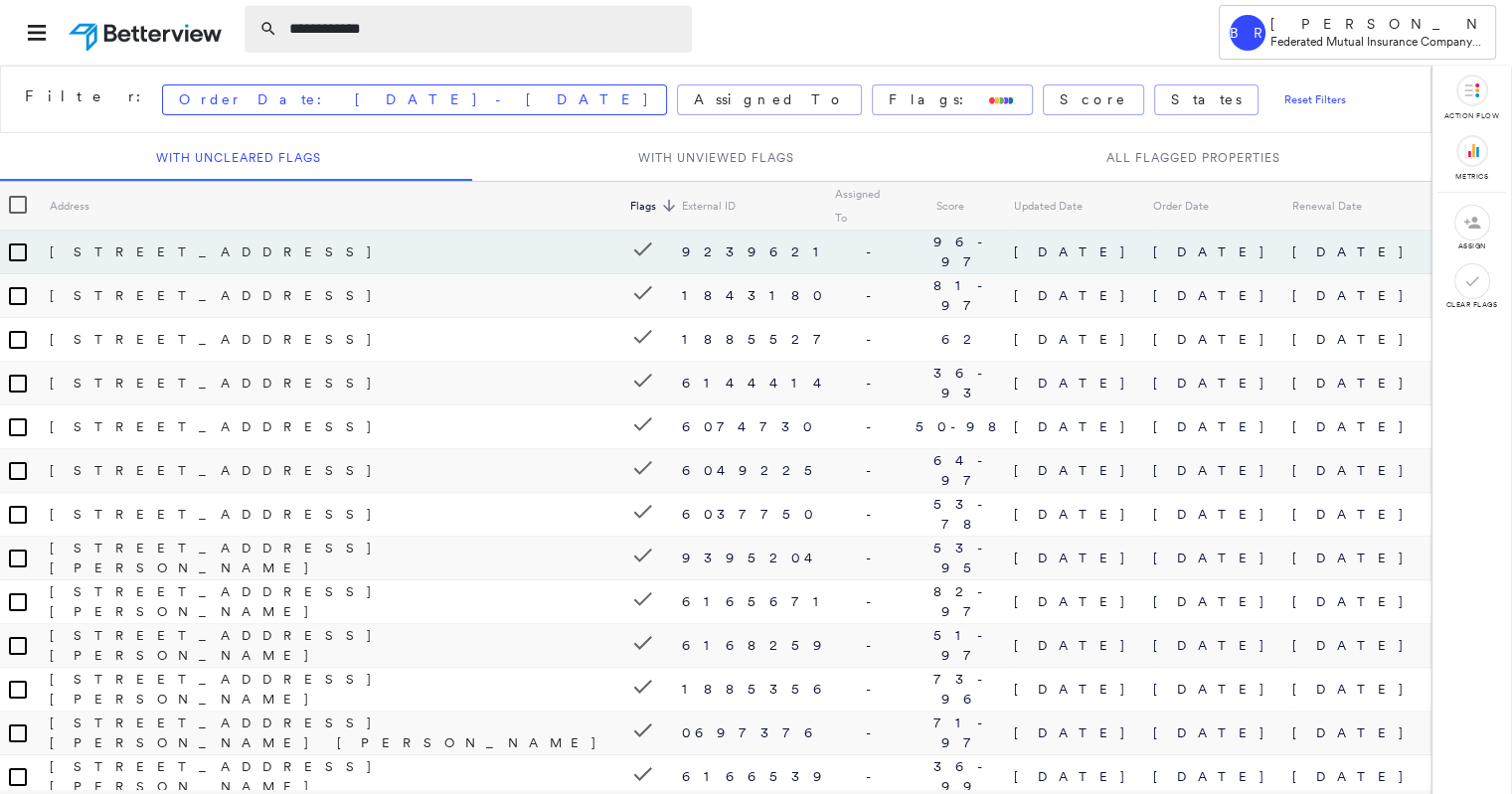 click on "**********" at bounding box center [484, 29] 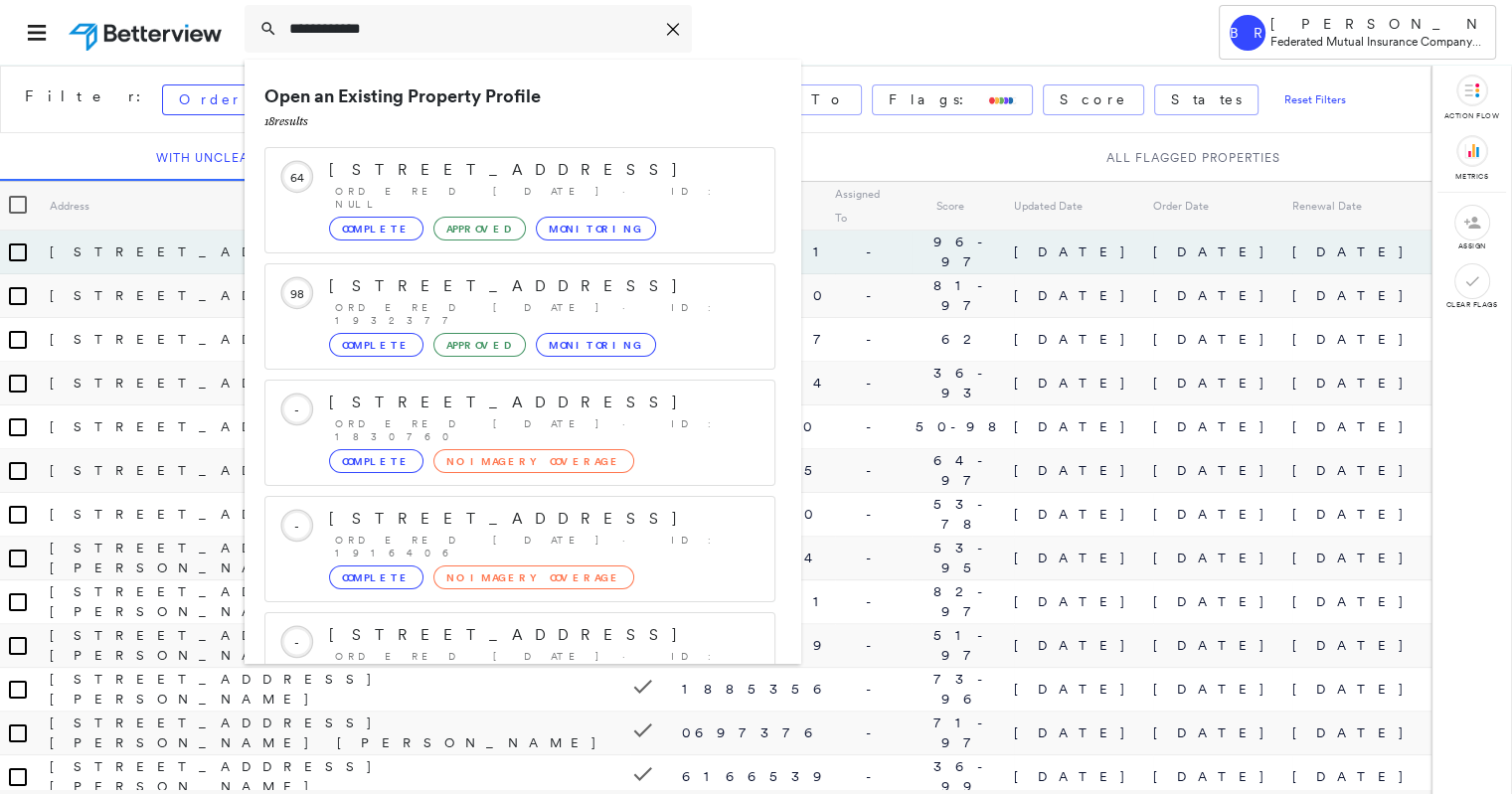 scroll, scrollTop: 122, scrollLeft: 0, axis: vertical 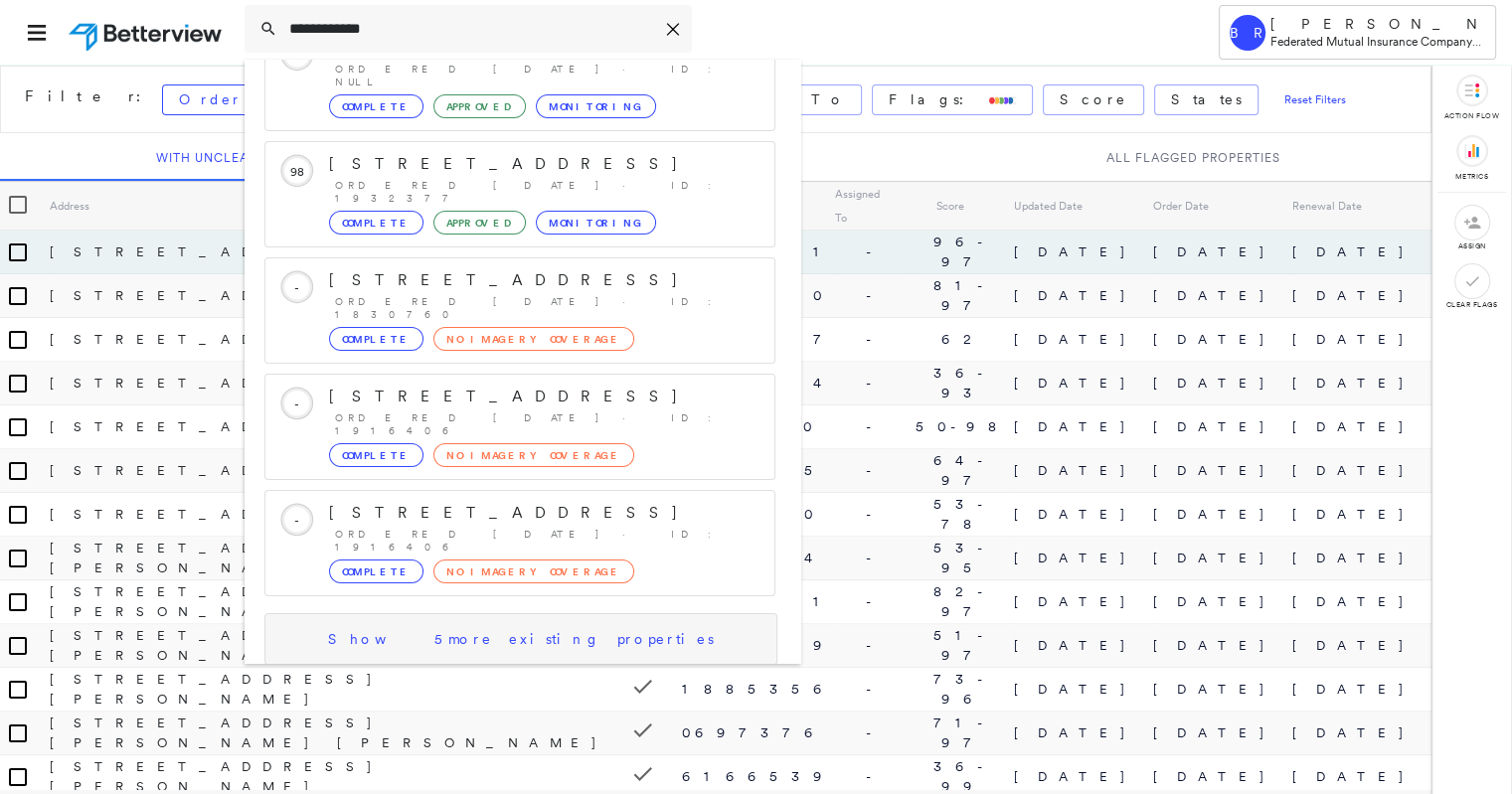 click on "Show  5  more existing properties" at bounding box center [521, 639] 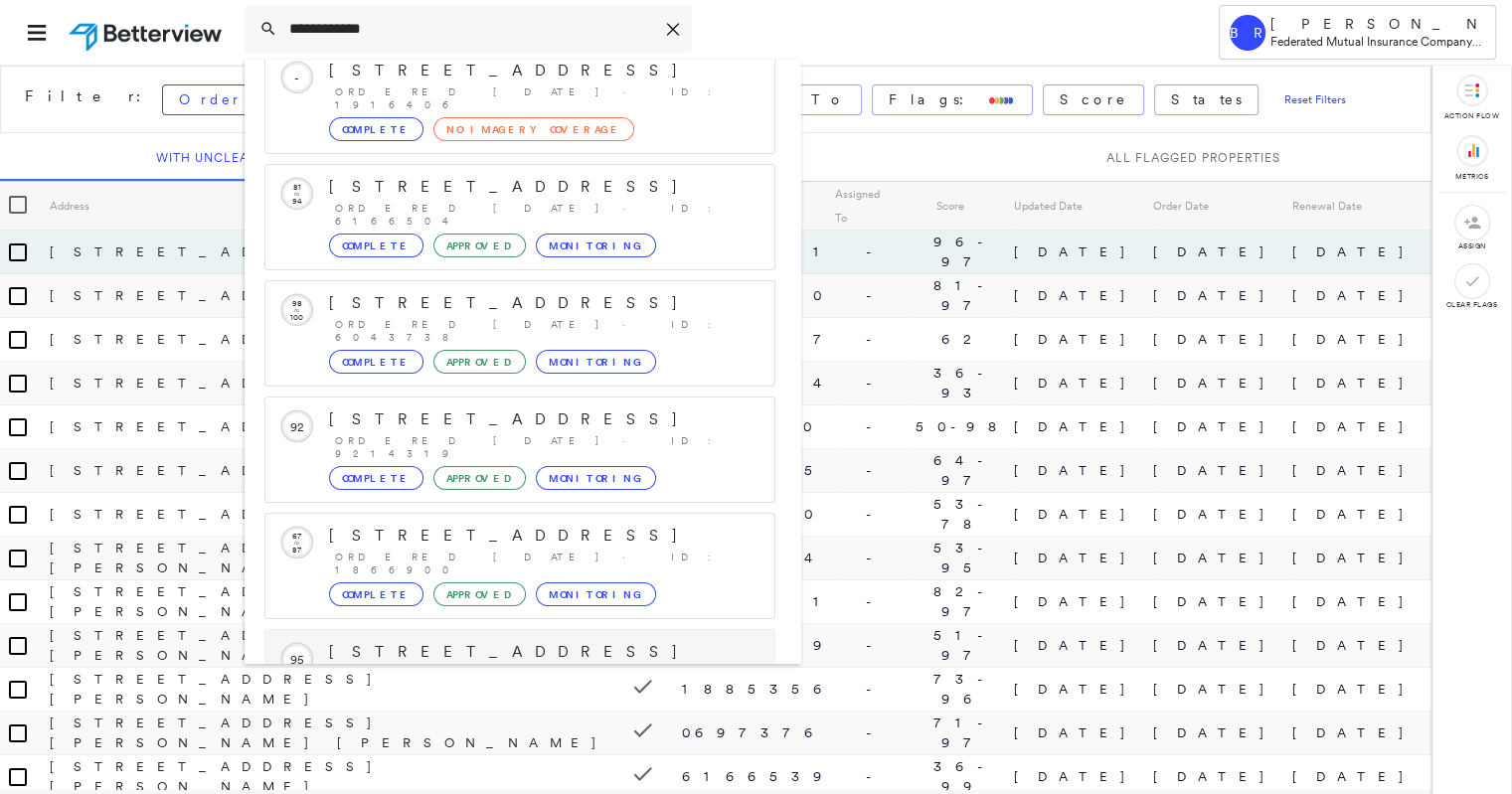 scroll, scrollTop: 578, scrollLeft: 0, axis: vertical 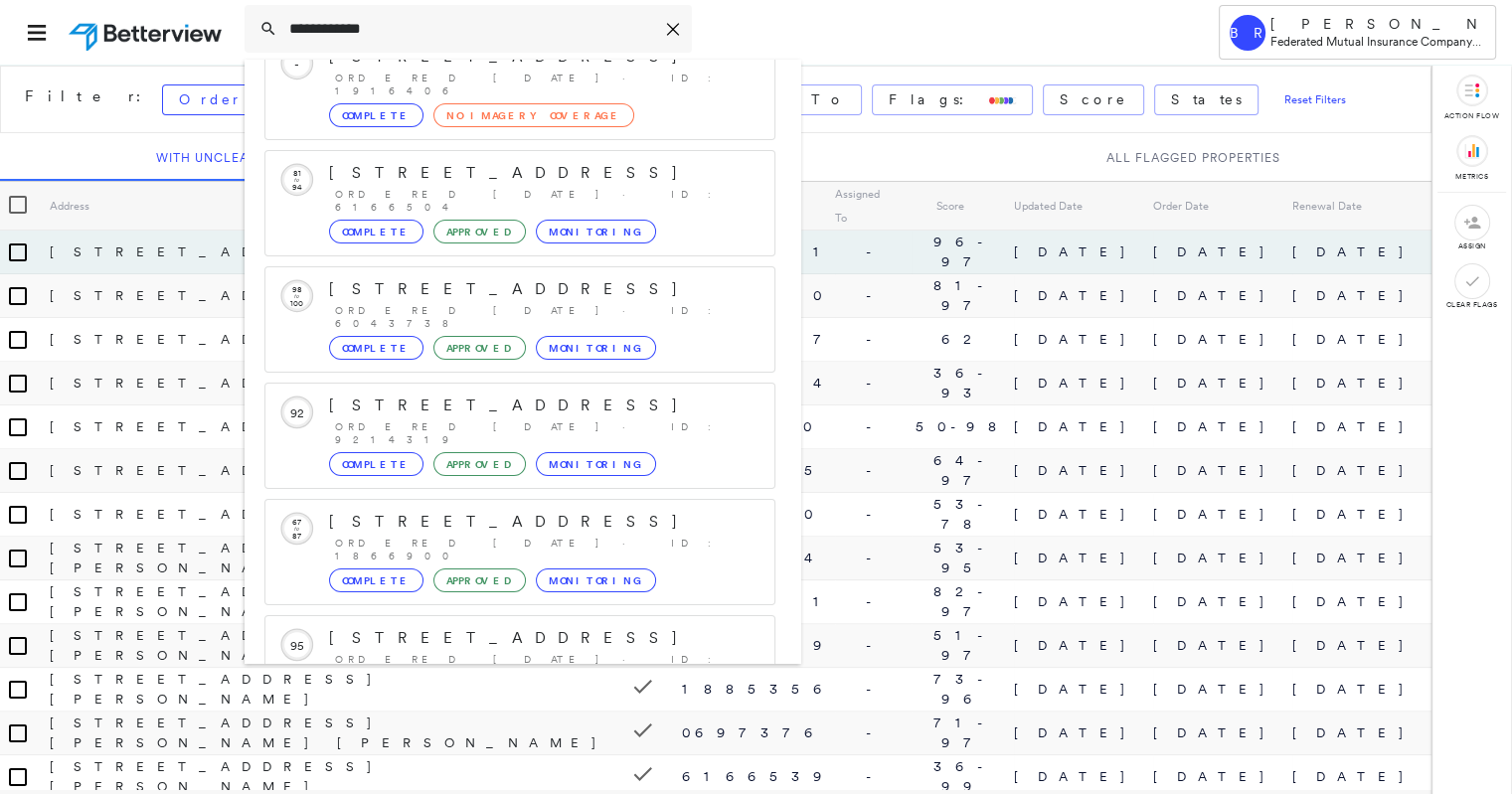 click on "Show  5  more existing properties" at bounding box center [521, 764] 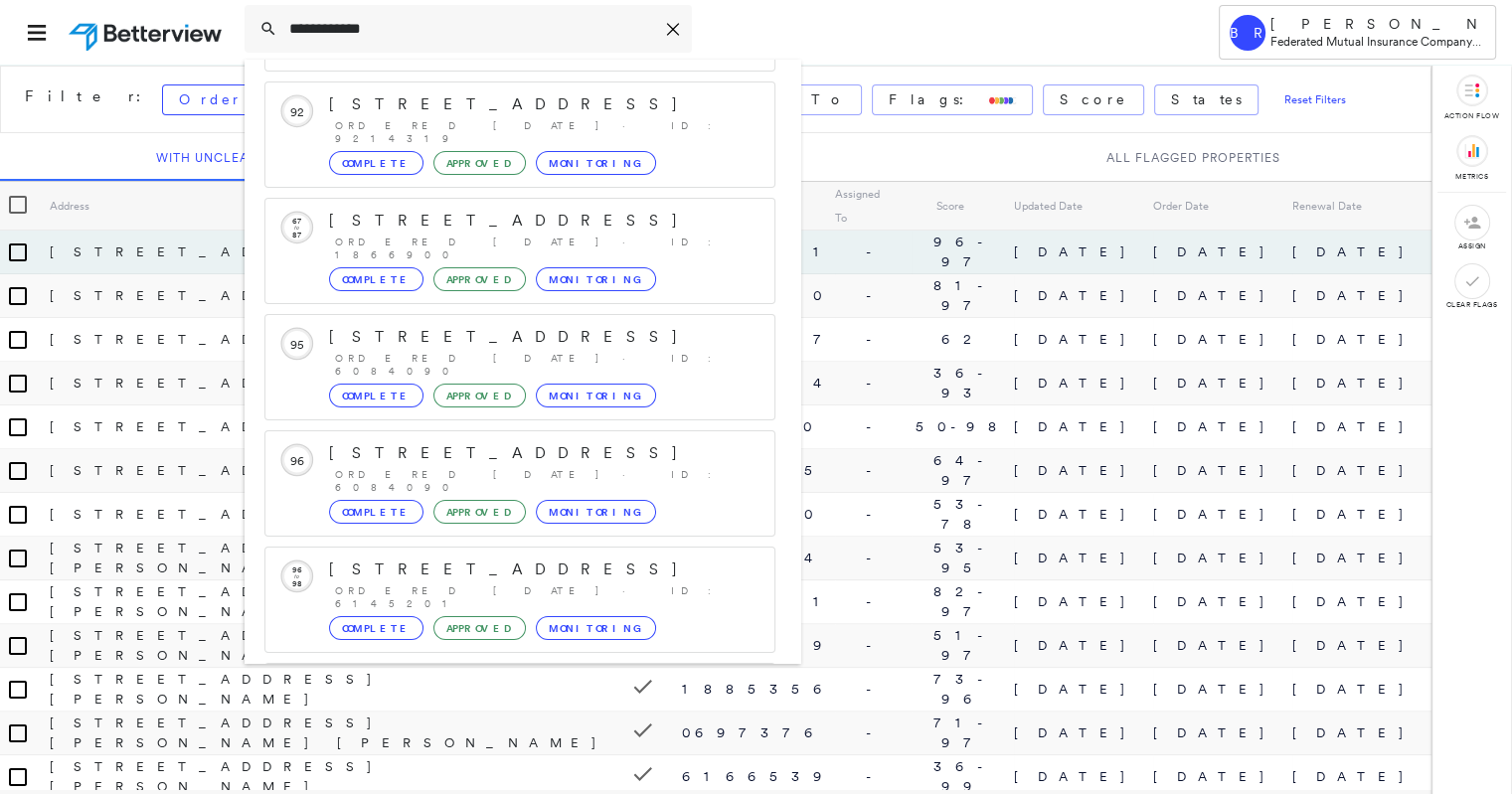 scroll, scrollTop: 1091, scrollLeft: 0, axis: vertical 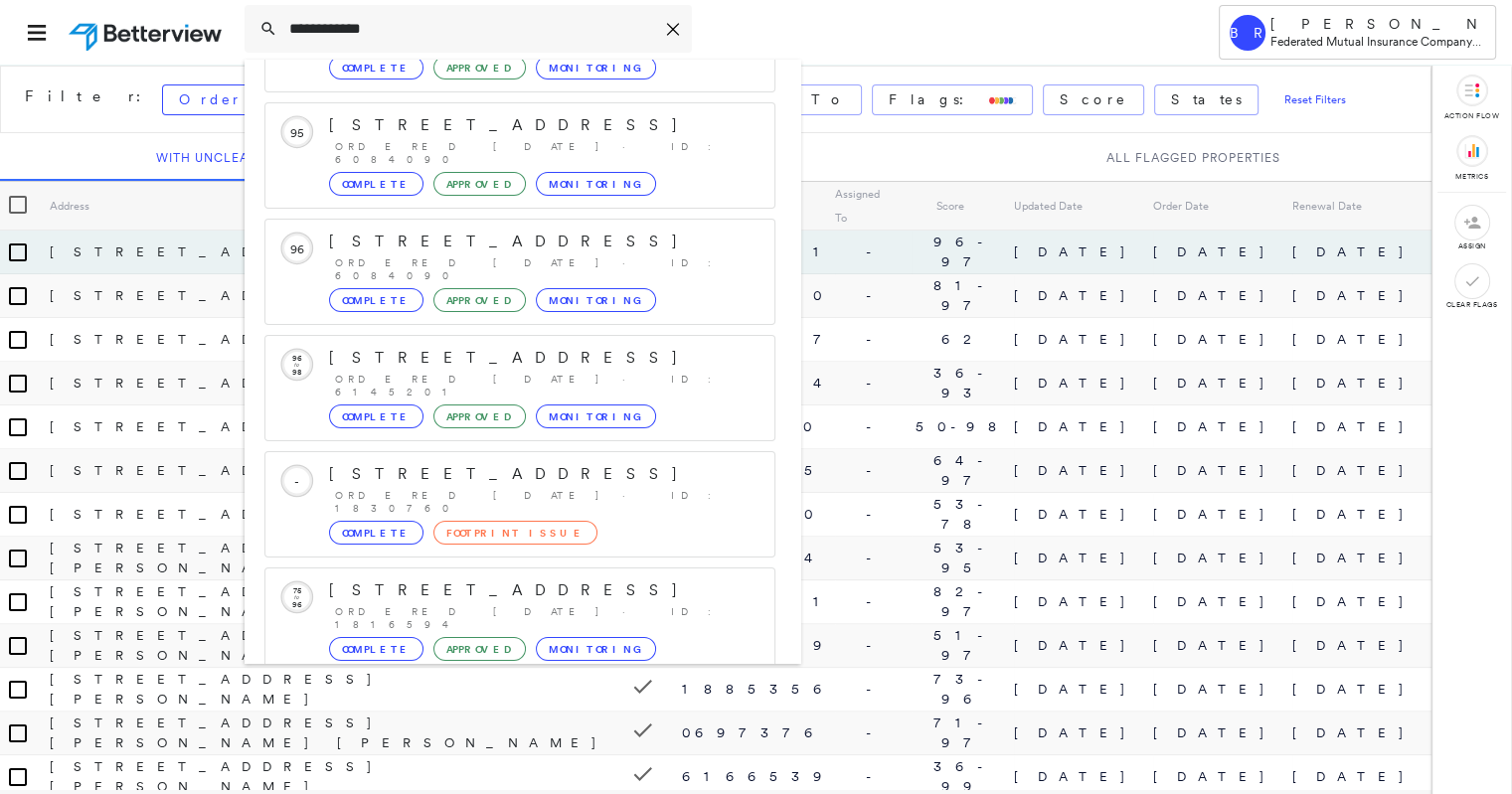 click on "Show  3  more existing properties" at bounding box center [521, 833] 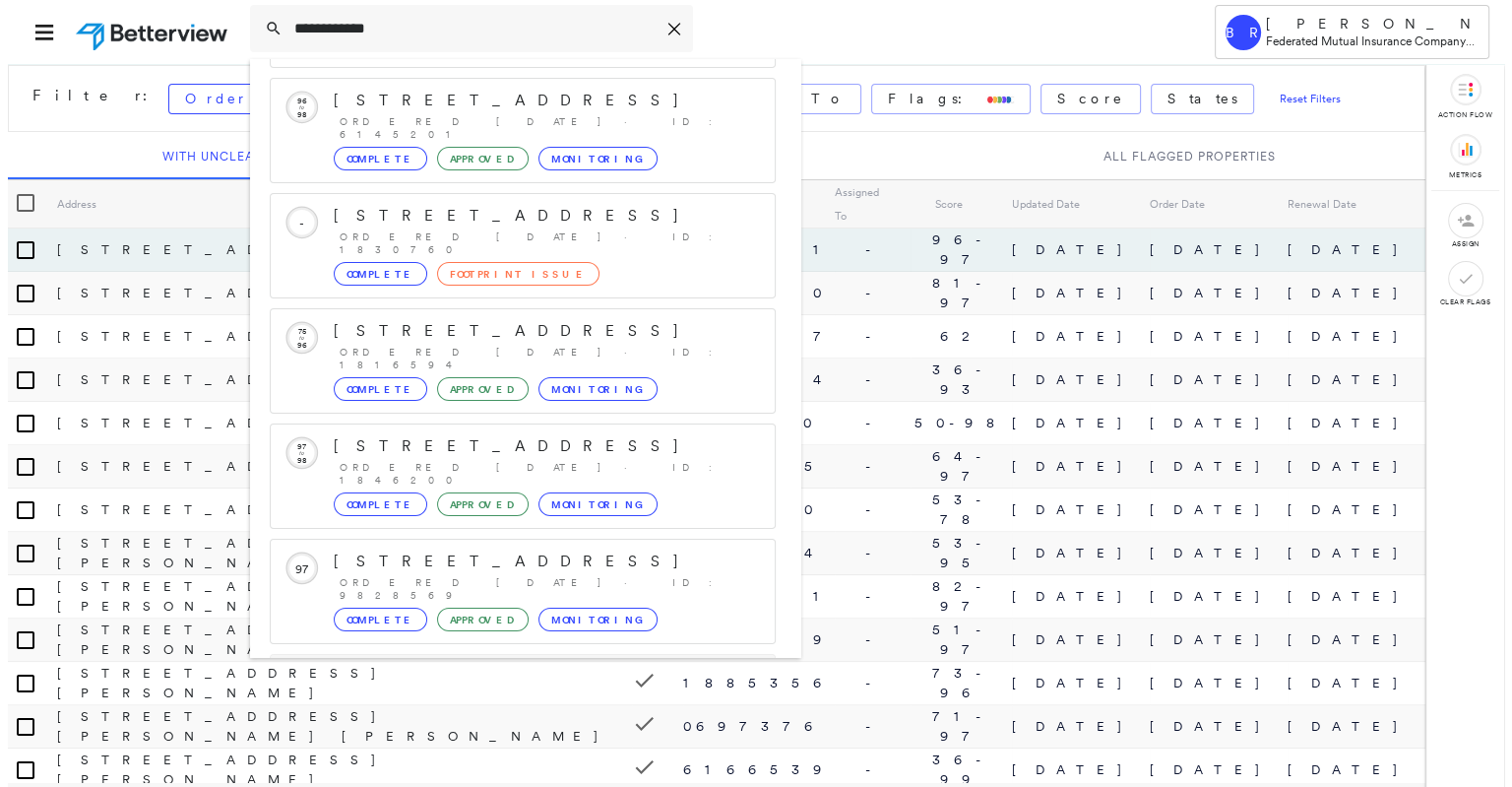 scroll, scrollTop: 1378, scrollLeft: 0, axis: vertical 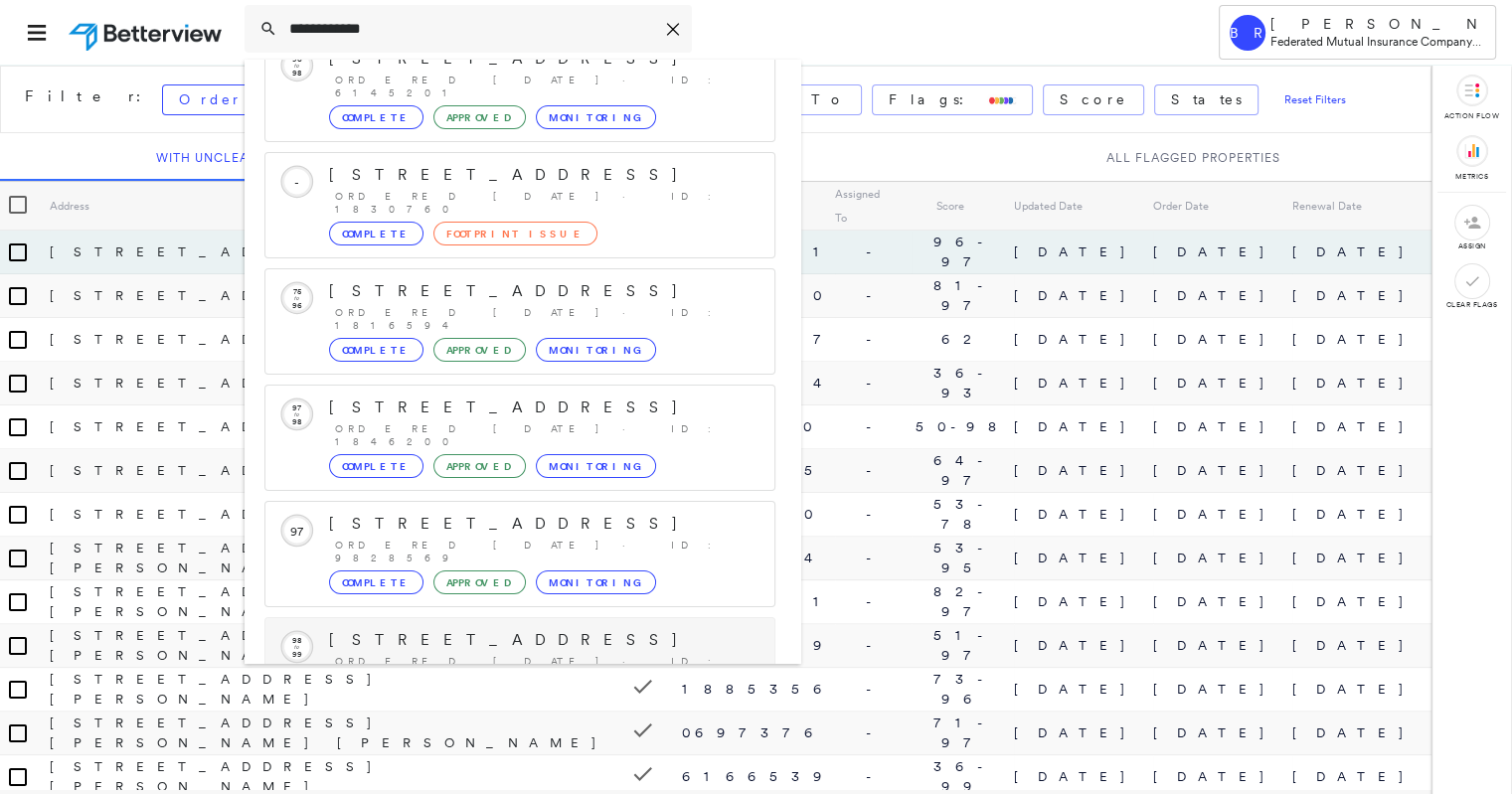 click on "[STREET_ADDRESS]" at bounding box center [542, 640] 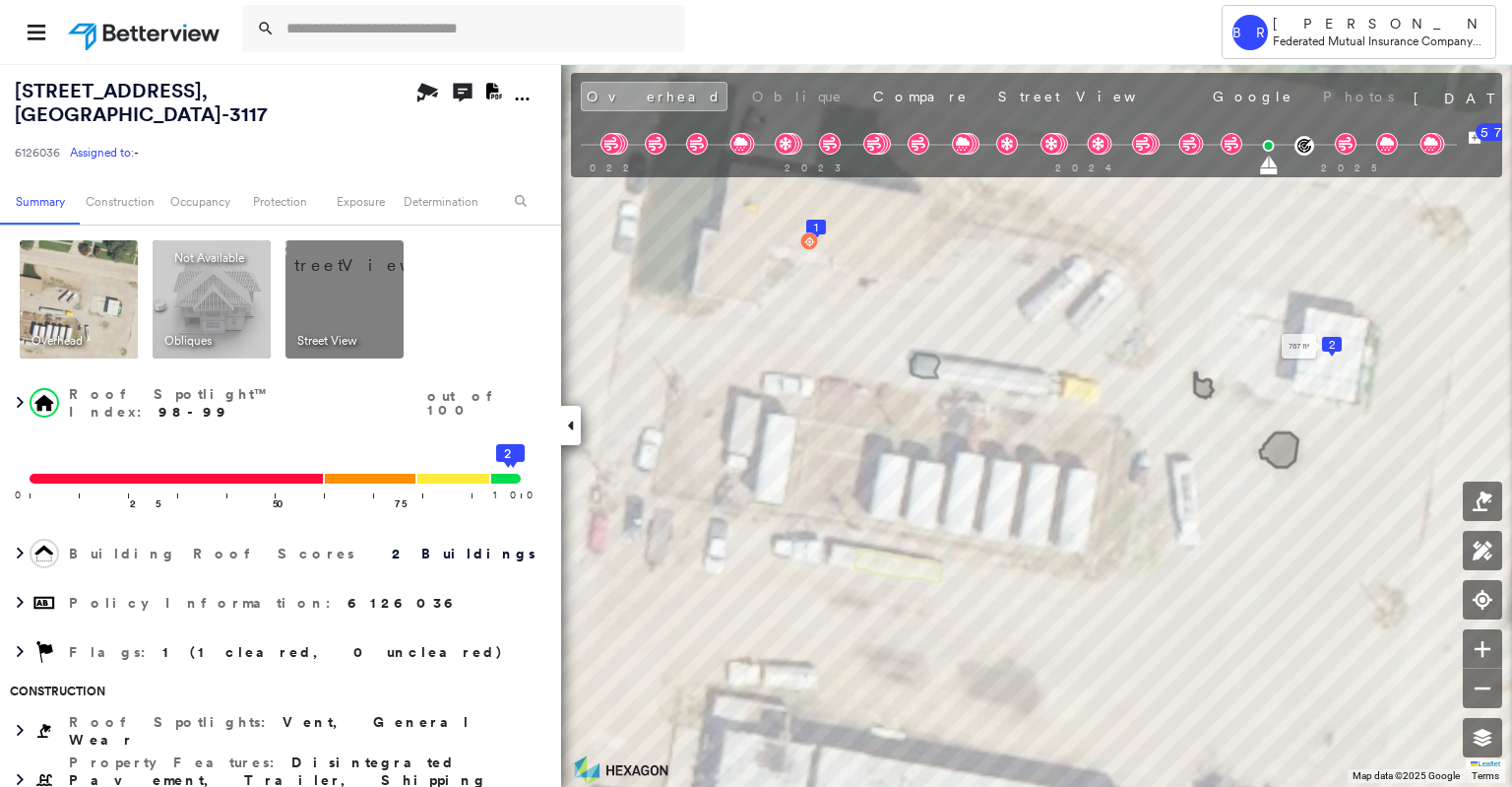 click on "2" at bounding box center [1332, 345] 